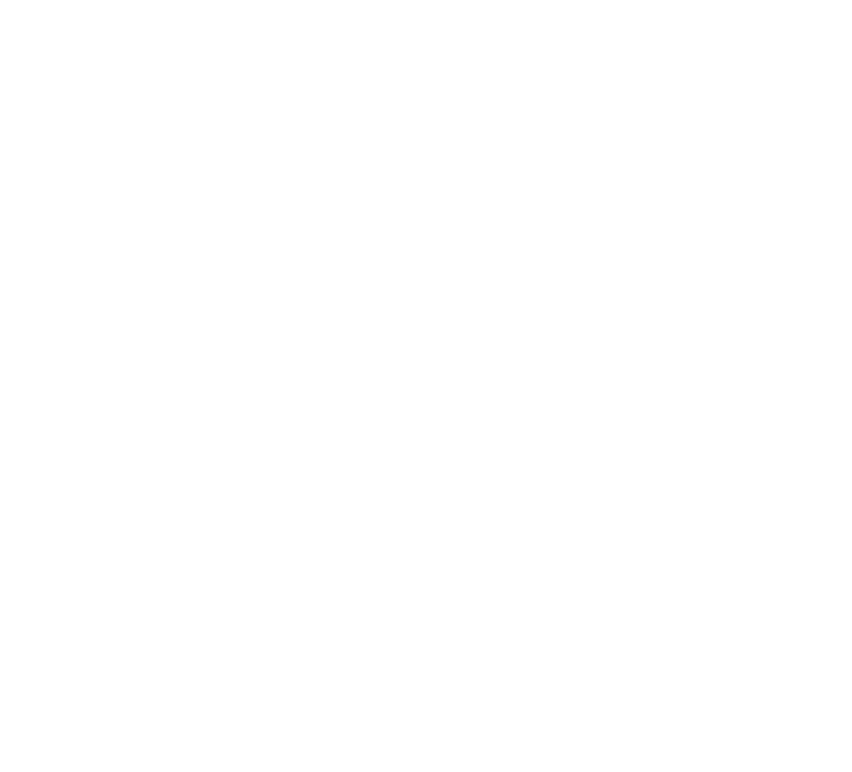 scroll, scrollTop: 0, scrollLeft: 0, axis: both 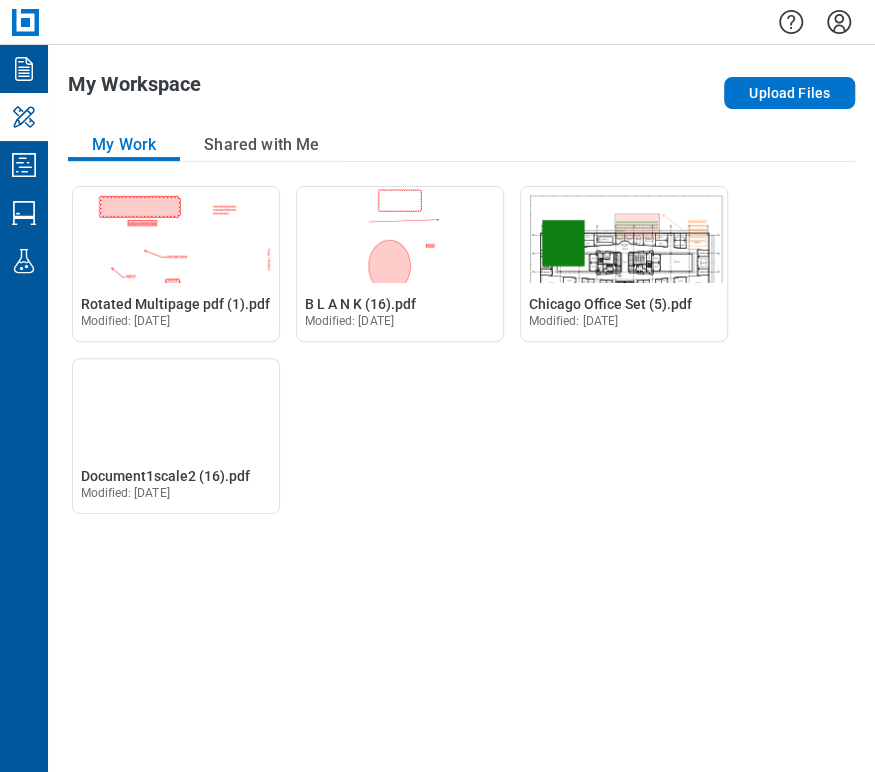 click at bounding box center (461, 22) 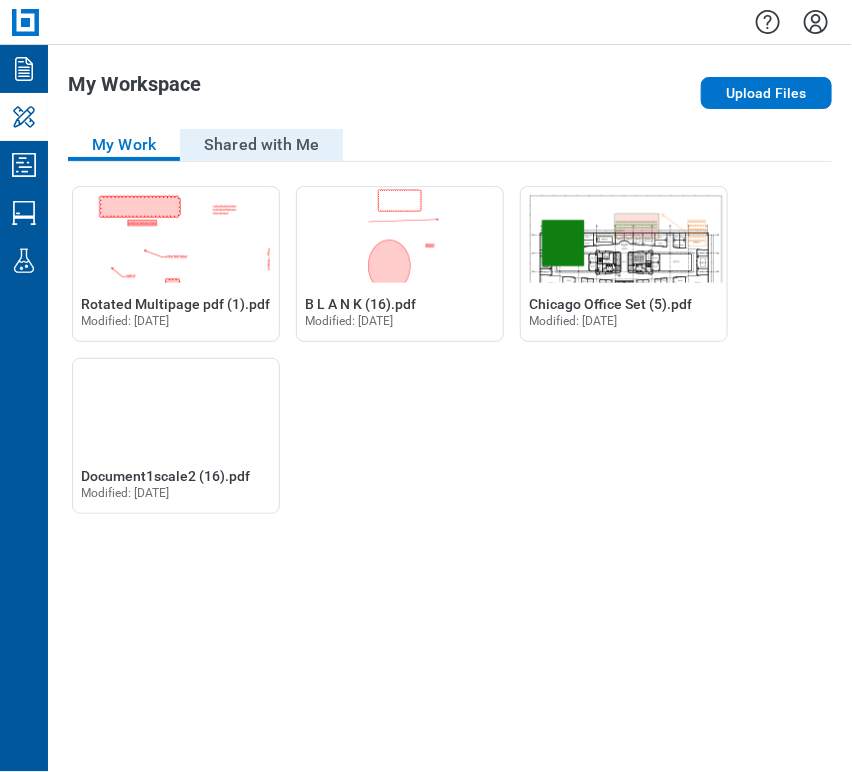 click on "Shared with Me" at bounding box center [261, 145] 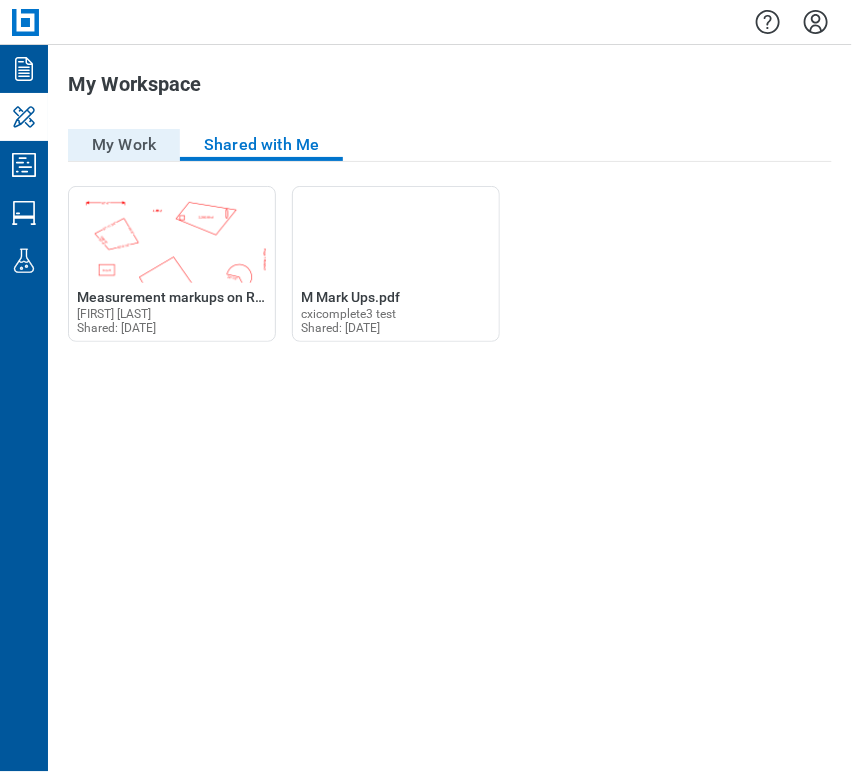 click on "My Work" at bounding box center [124, 145] 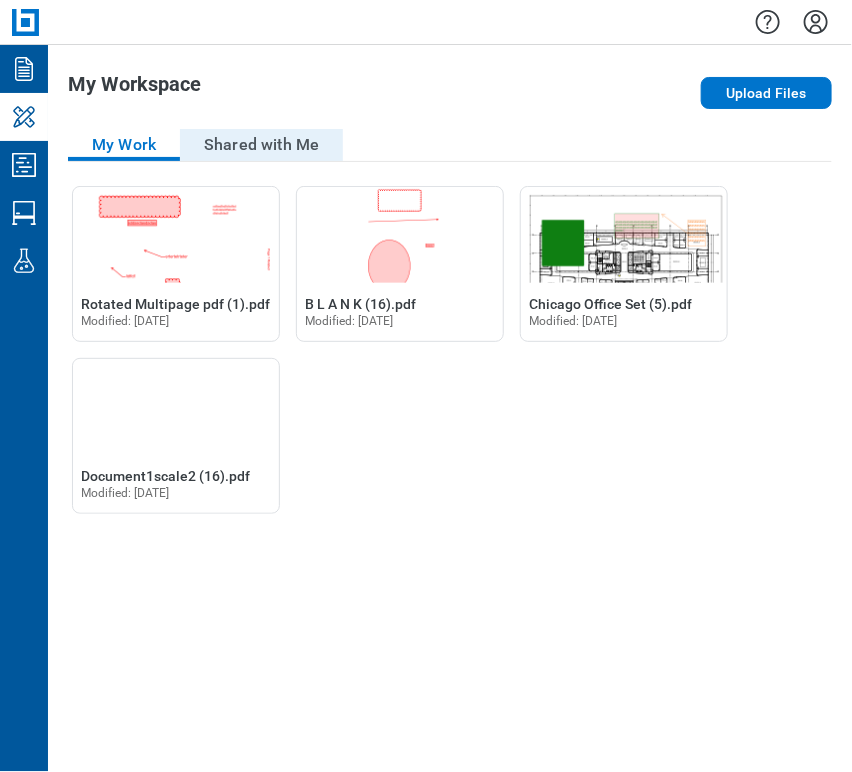 click on "Shared with Me" at bounding box center [261, 145] 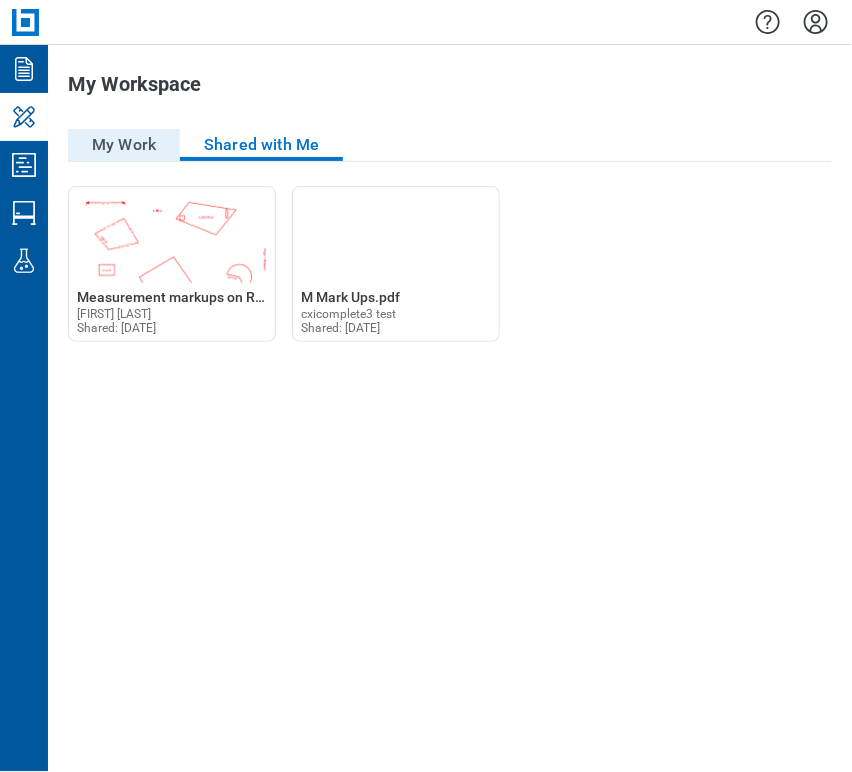click on "My Work" at bounding box center [124, 145] 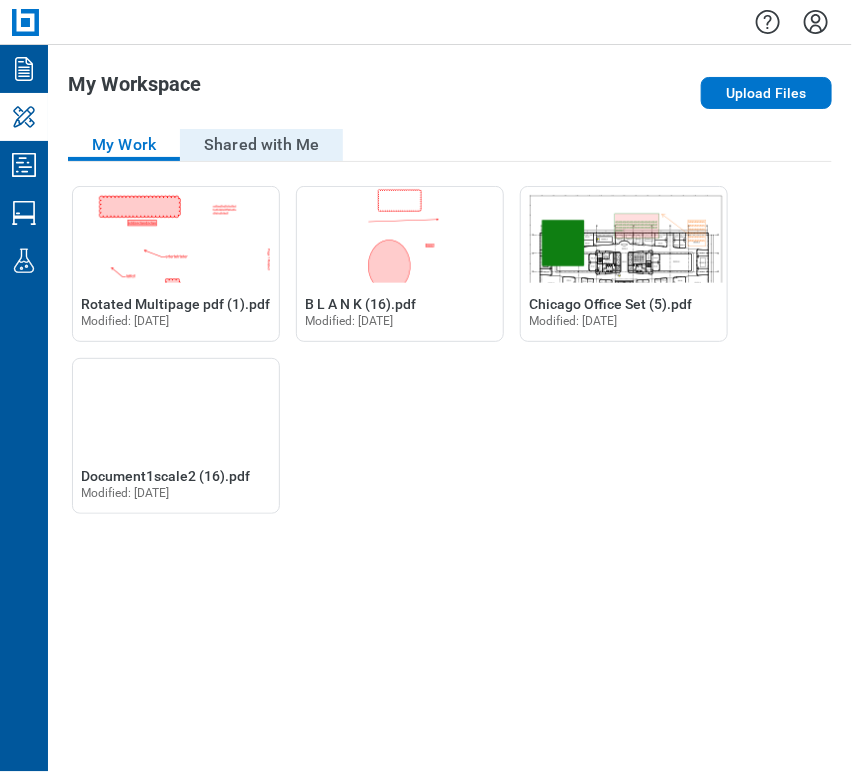click on "Shared with Me" at bounding box center [261, 145] 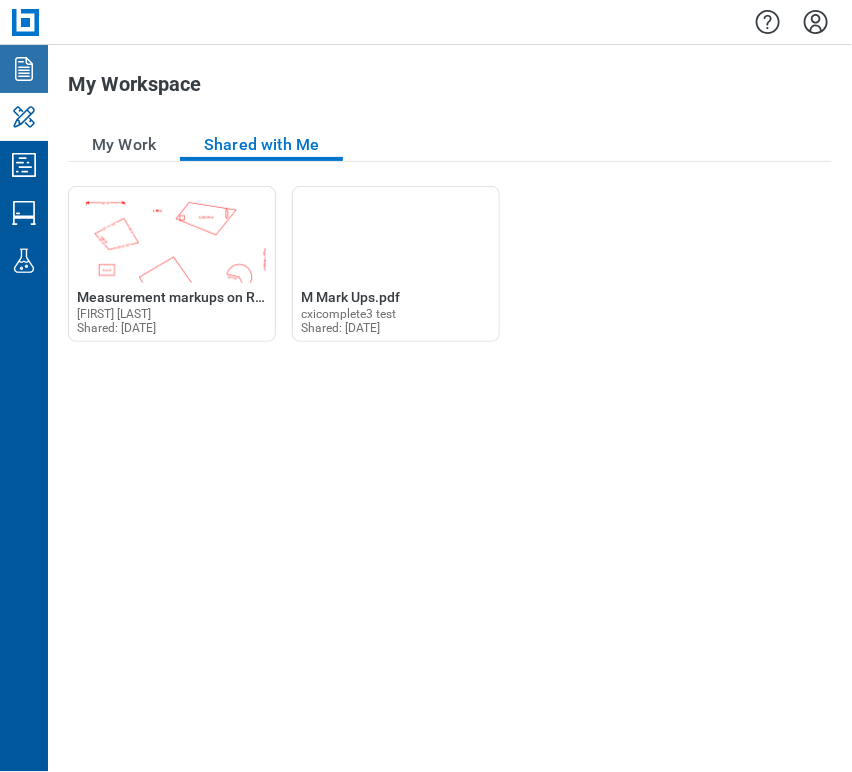 click on "Documents" at bounding box center (24, 69) 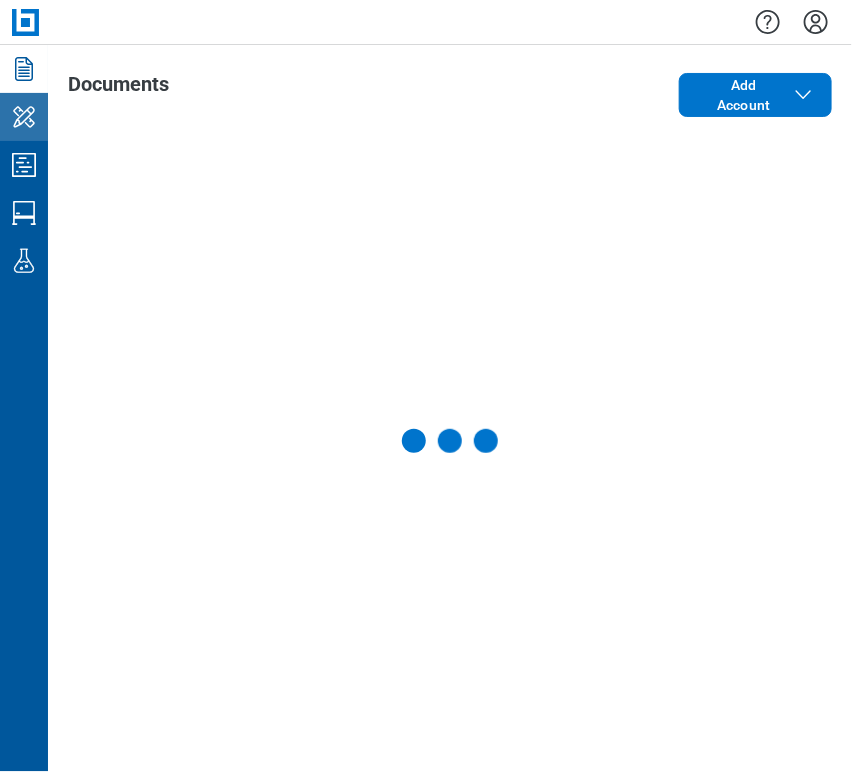 click 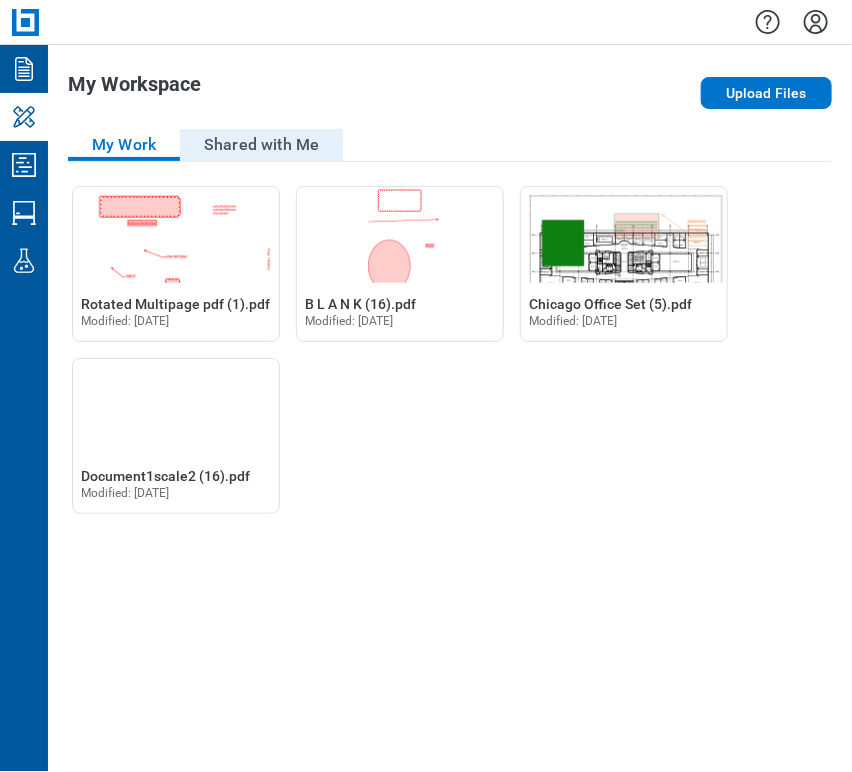 click on "Shared with Me" at bounding box center (261, 145) 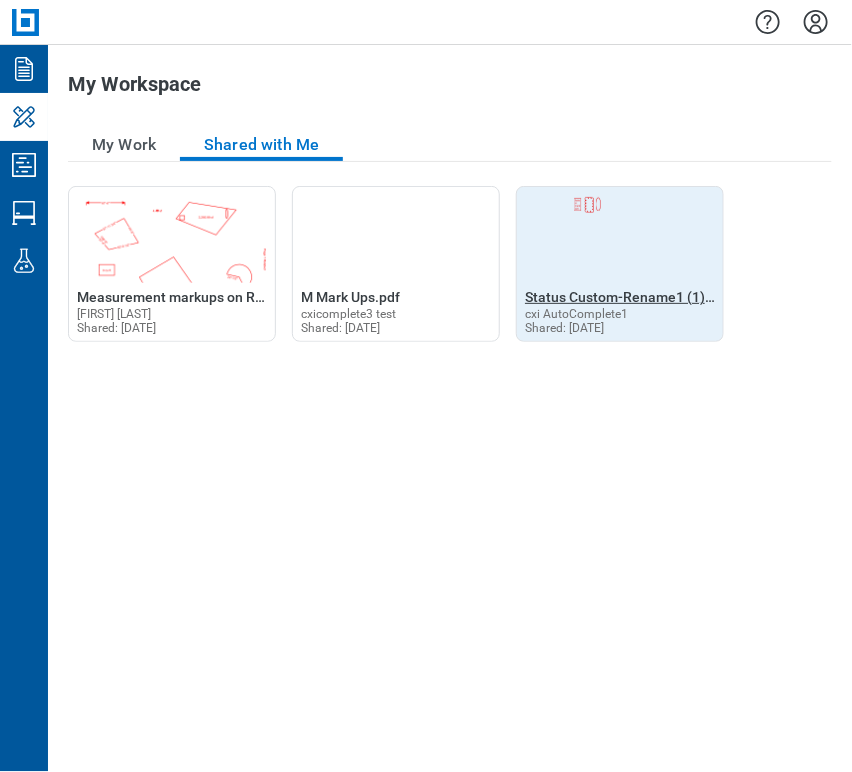 click on "Status Custom-Rename1 (1).pdf" at bounding box center (627, 297) 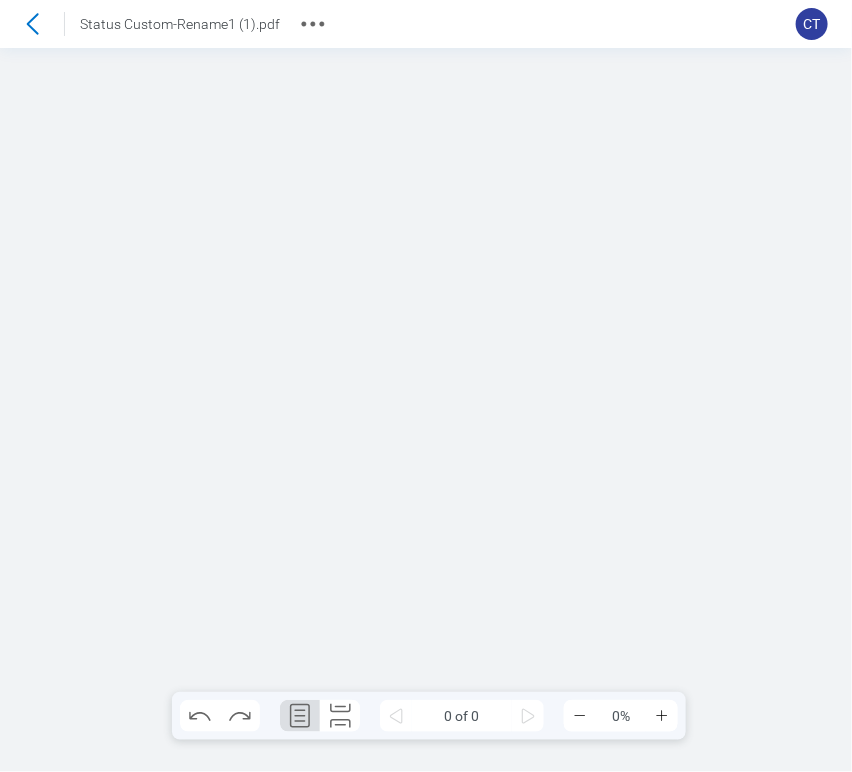 scroll, scrollTop: 0, scrollLeft: 0, axis: both 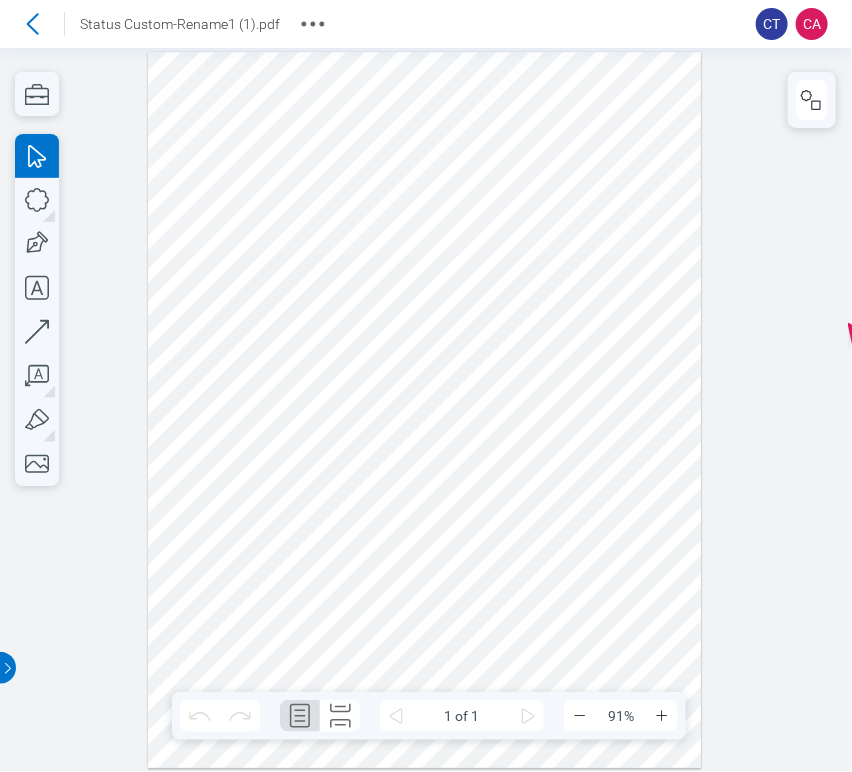 click at bounding box center (426, 409) 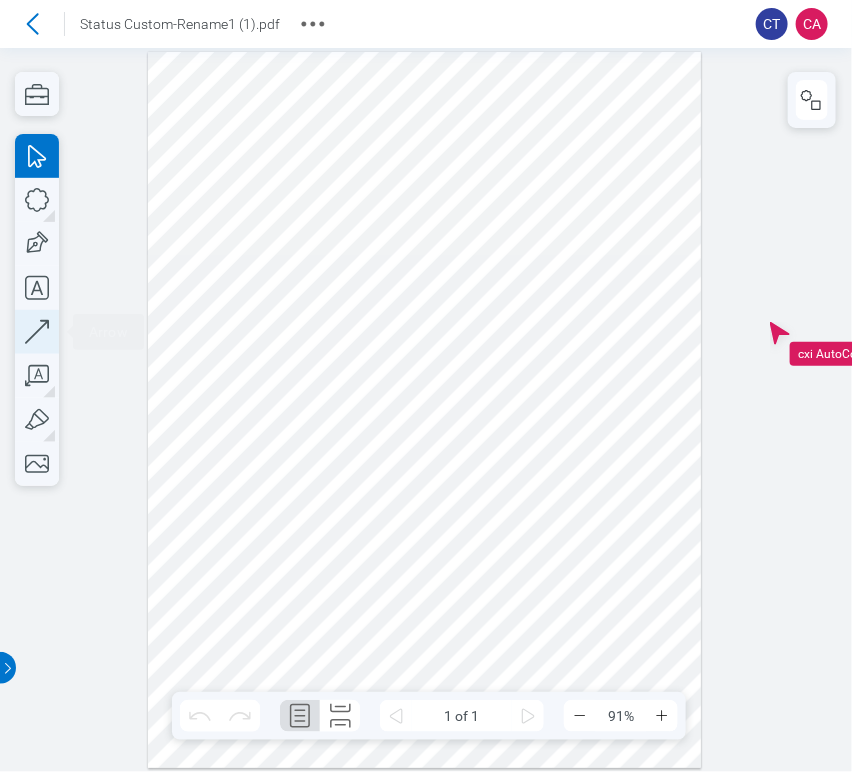 click 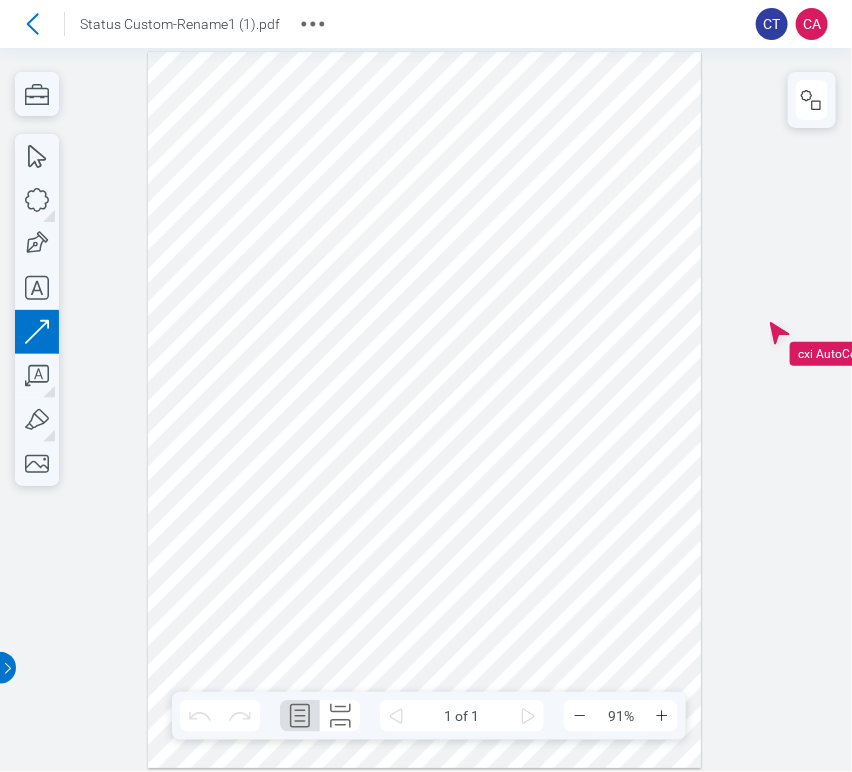 drag, startPoint x: 652, startPoint y: 184, endPoint x: 646, endPoint y: 349, distance: 165.10905 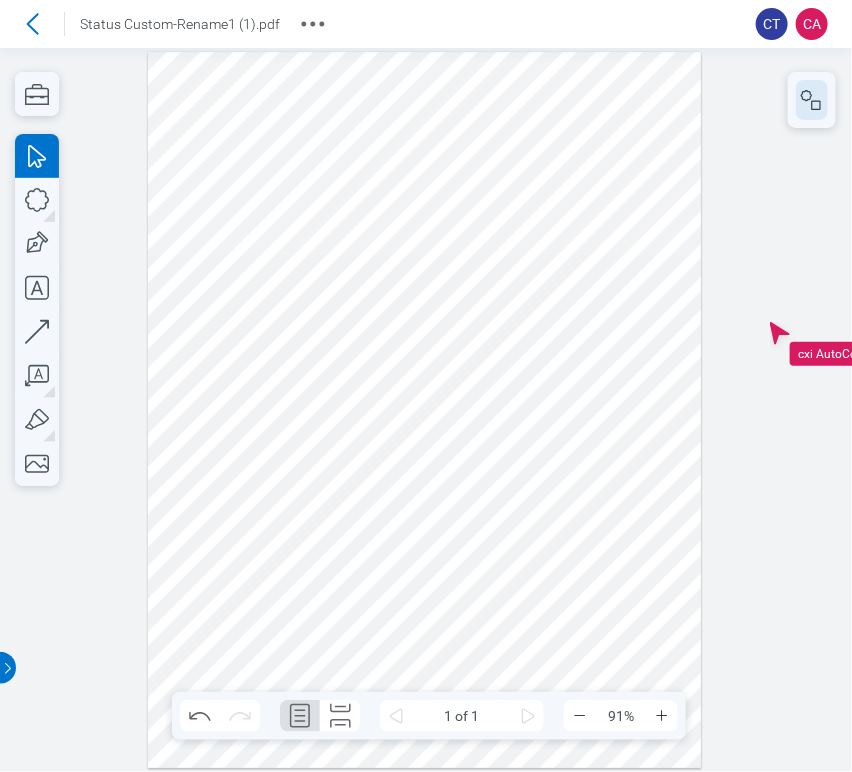 click 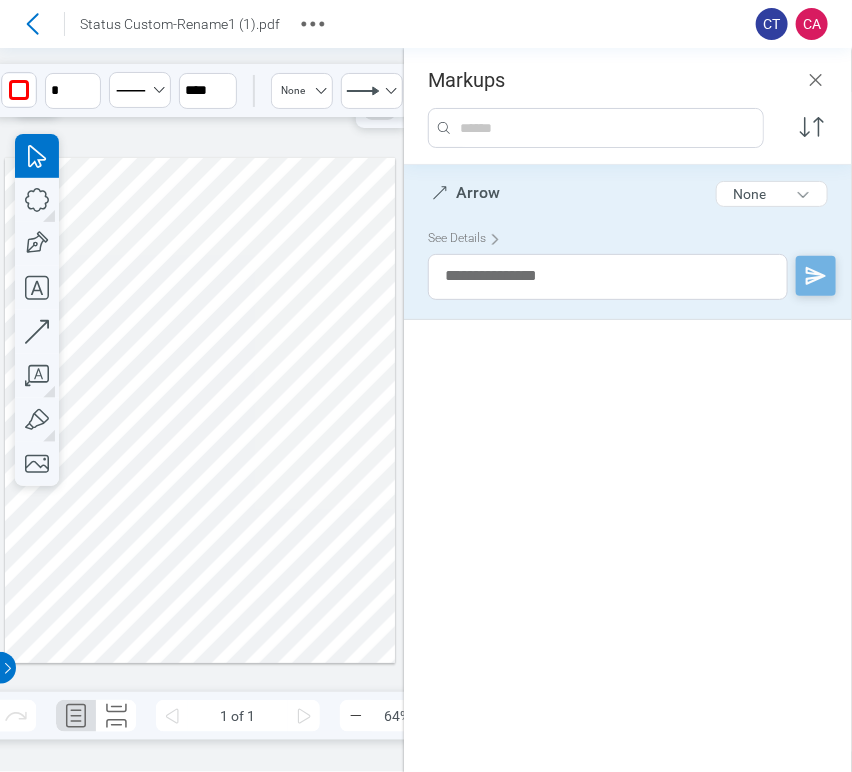 click at bounding box center (200, 409) 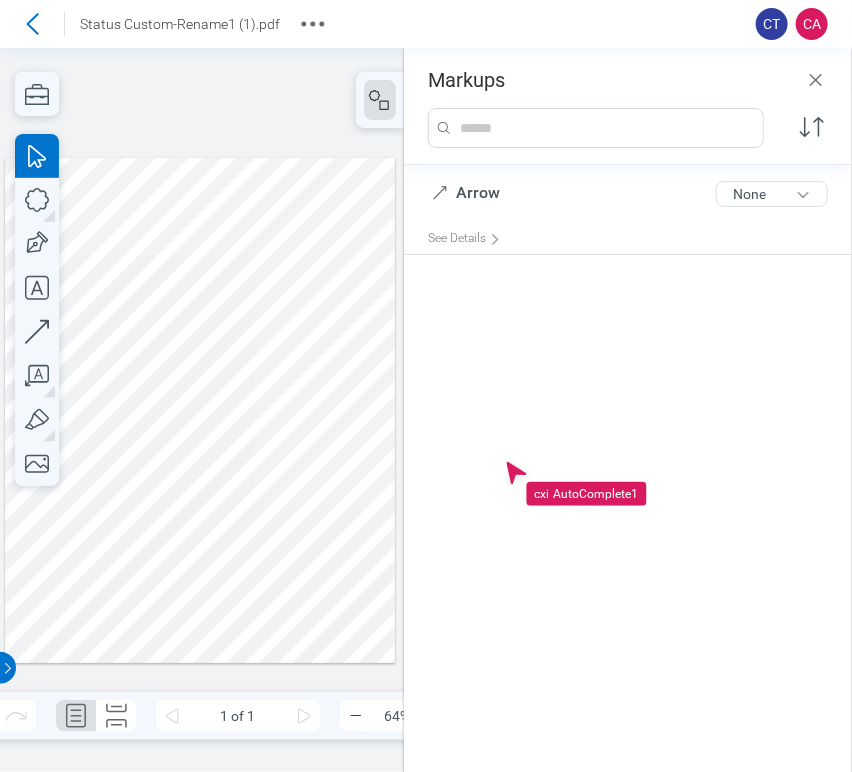 click at bounding box center (200, 409) 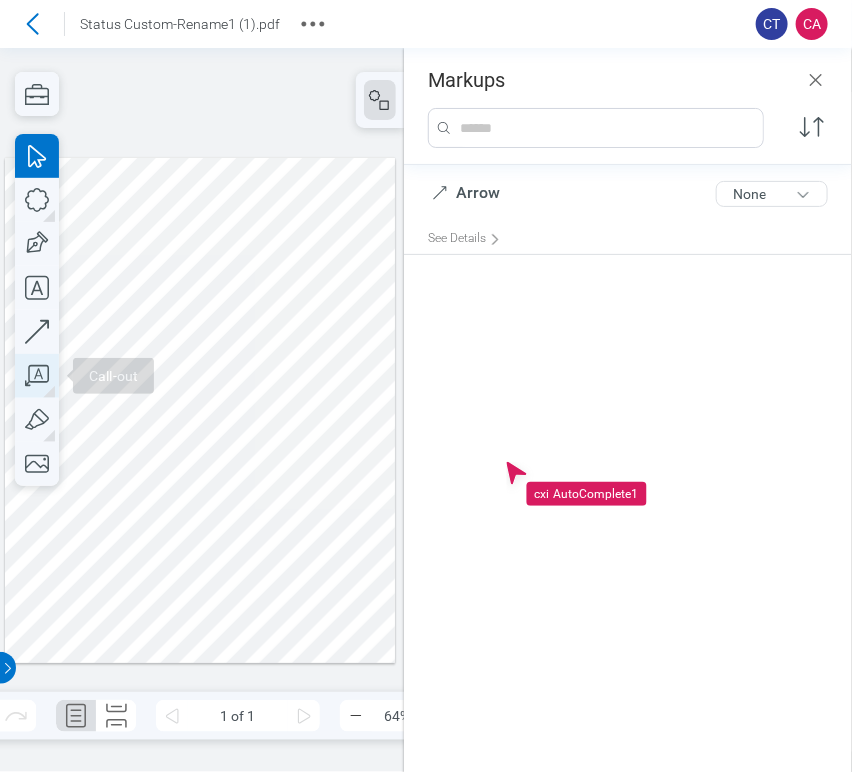 click 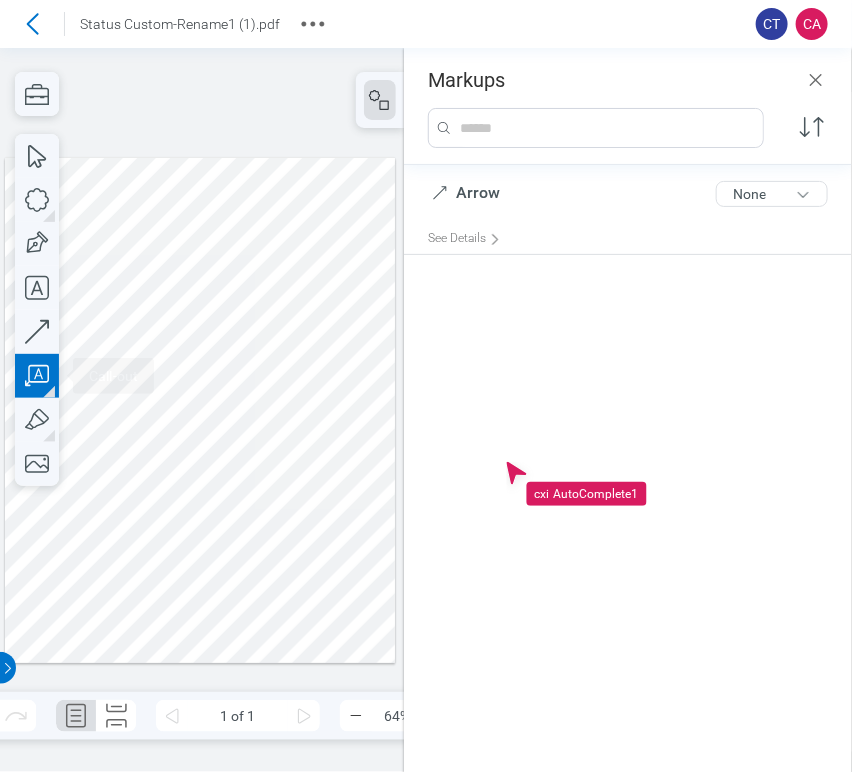 drag, startPoint x: 177, startPoint y: 421, endPoint x: 222, endPoint y: 455, distance: 56.400356 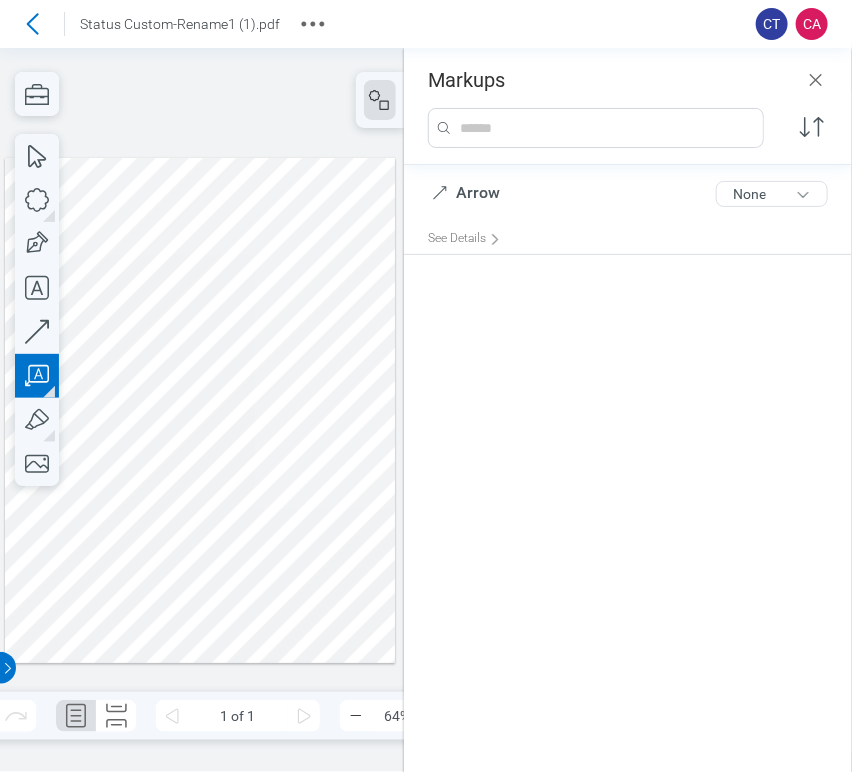 click at bounding box center [200, 409] 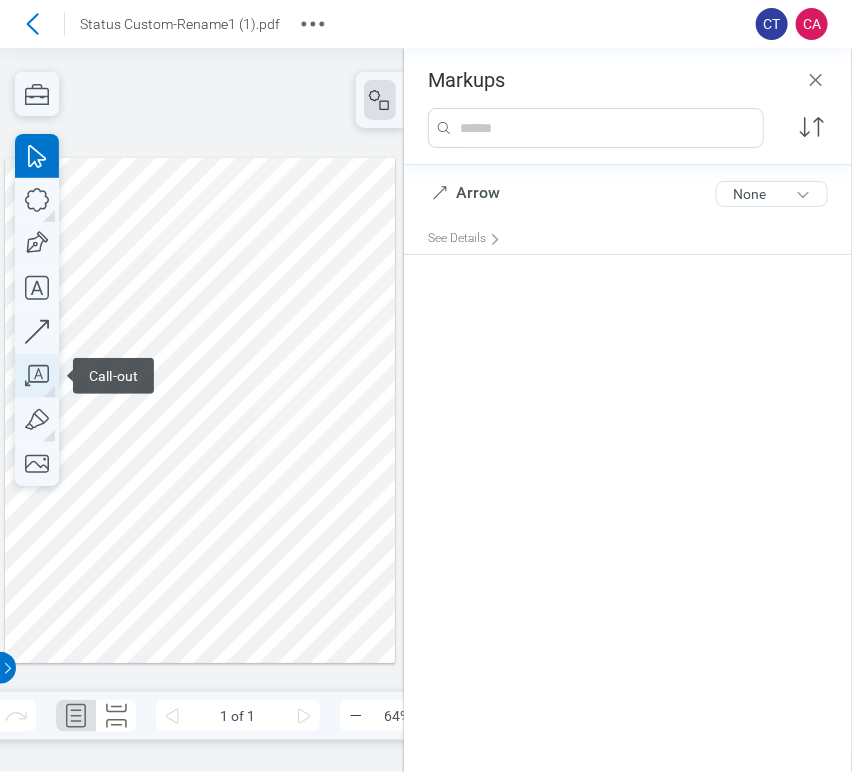 click 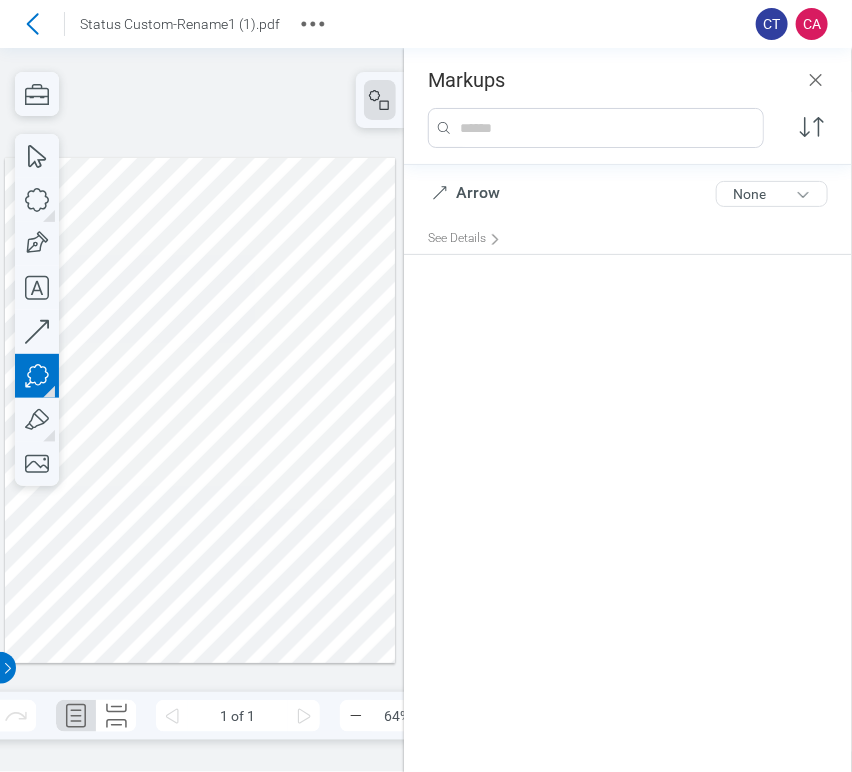 drag, startPoint x: 216, startPoint y: 434, endPoint x: 288, endPoint y: 496, distance: 95.015785 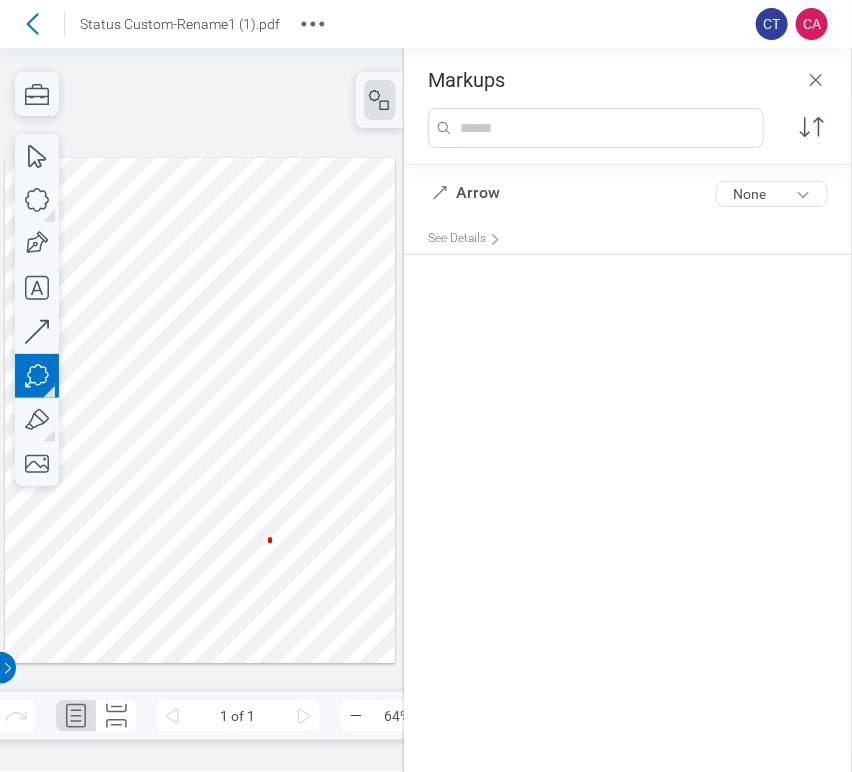 type 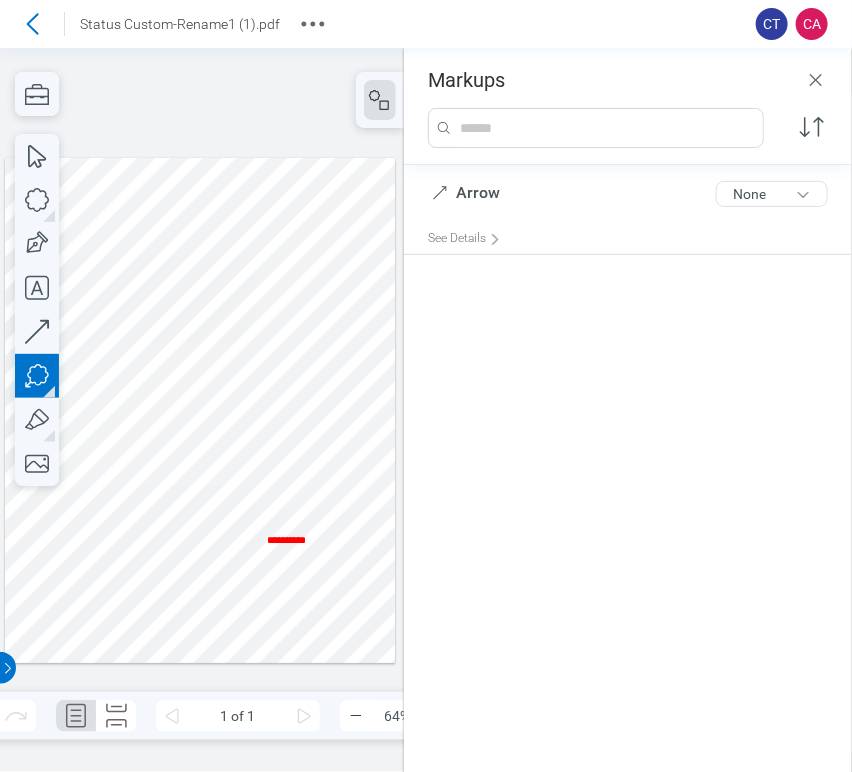 click at bounding box center [200, 409] 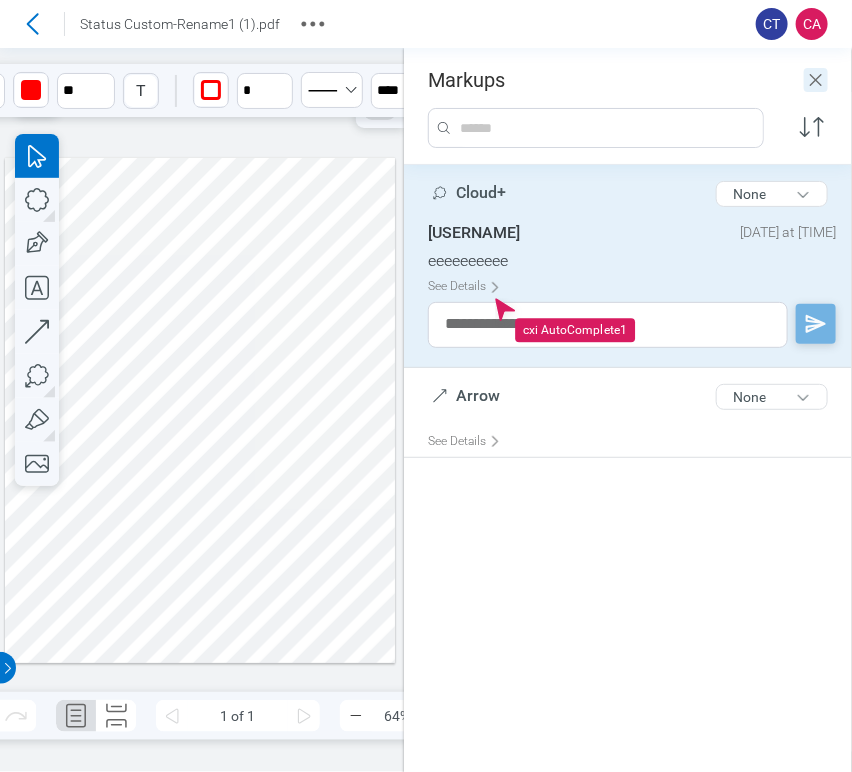 click 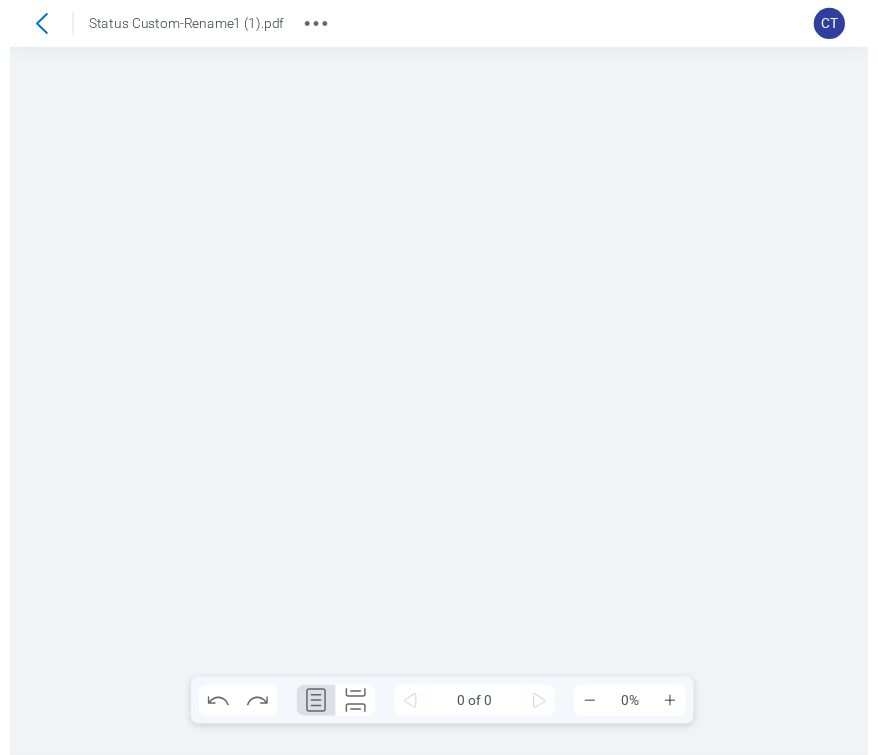 scroll, scrollTop: 0, scrollLeft: 0, axis: both 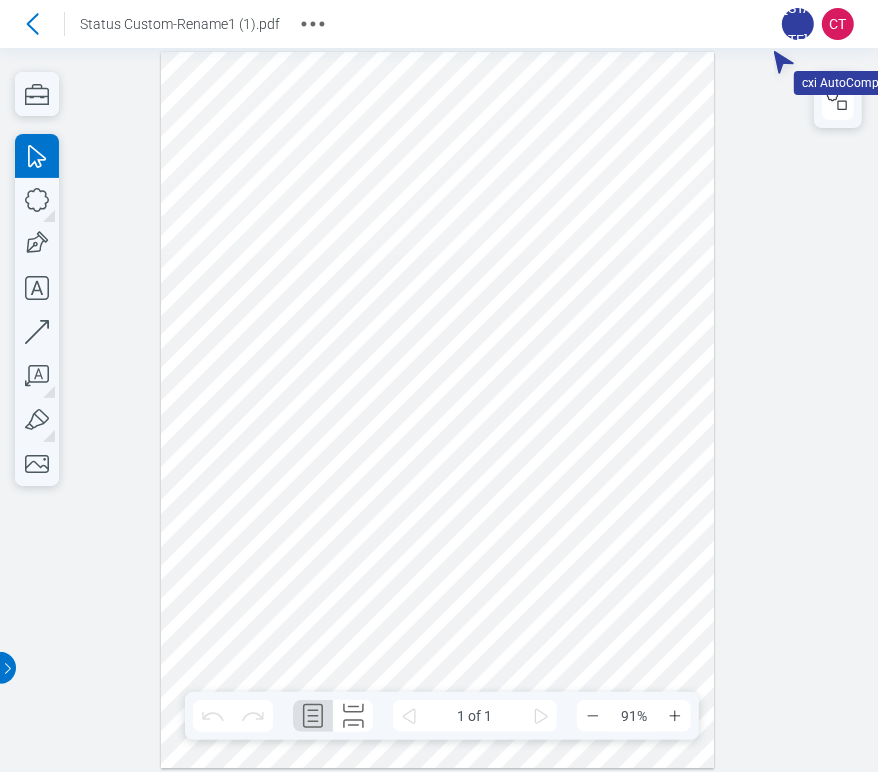 click at bounding box center [438, 409] 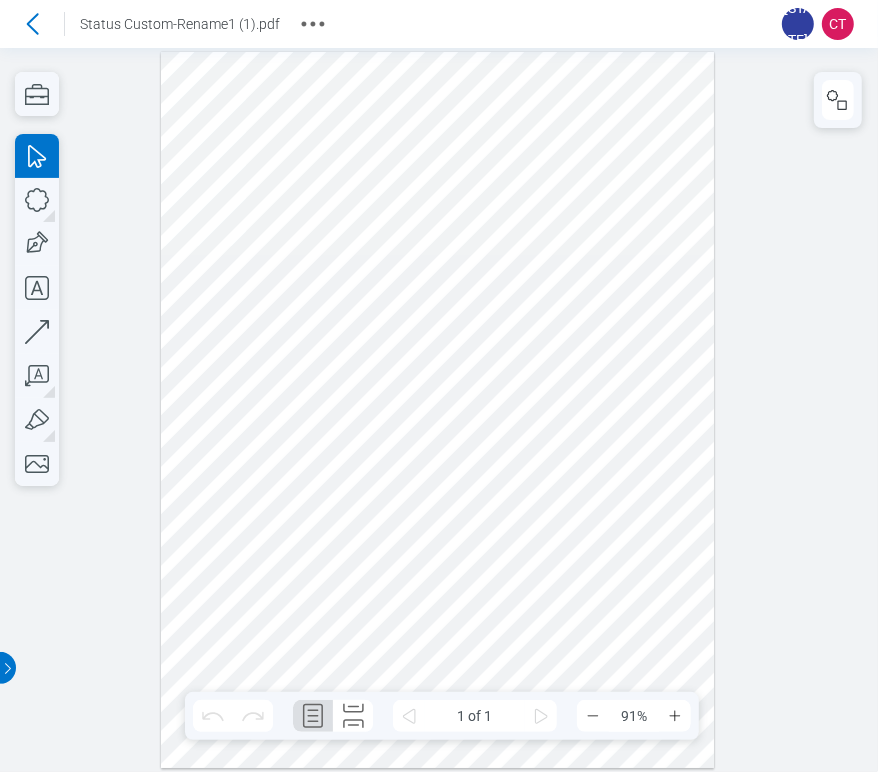 click at bounding box center [439, 409] 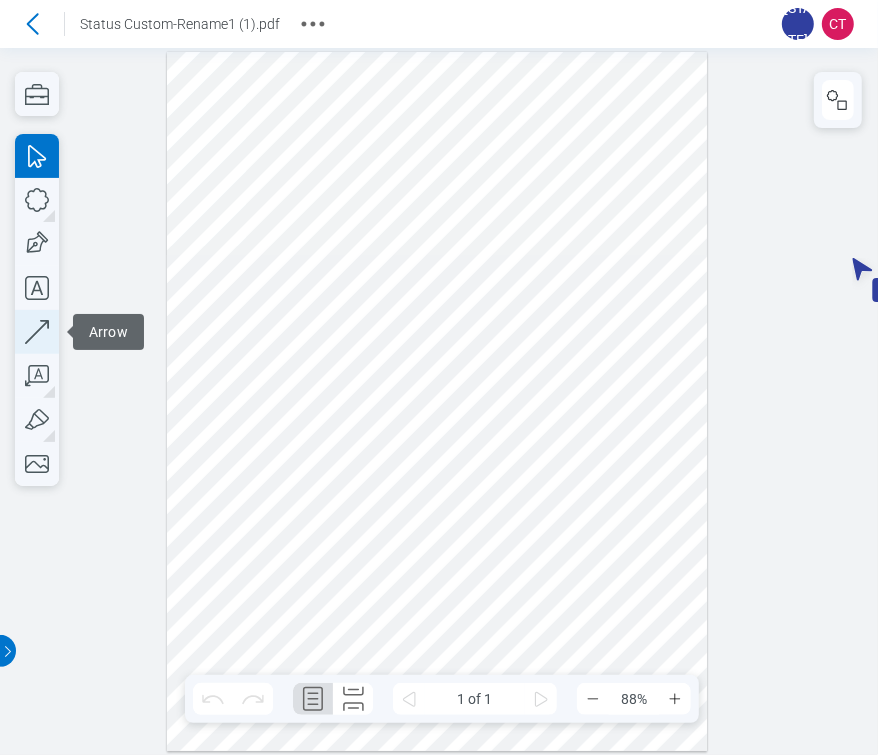 click 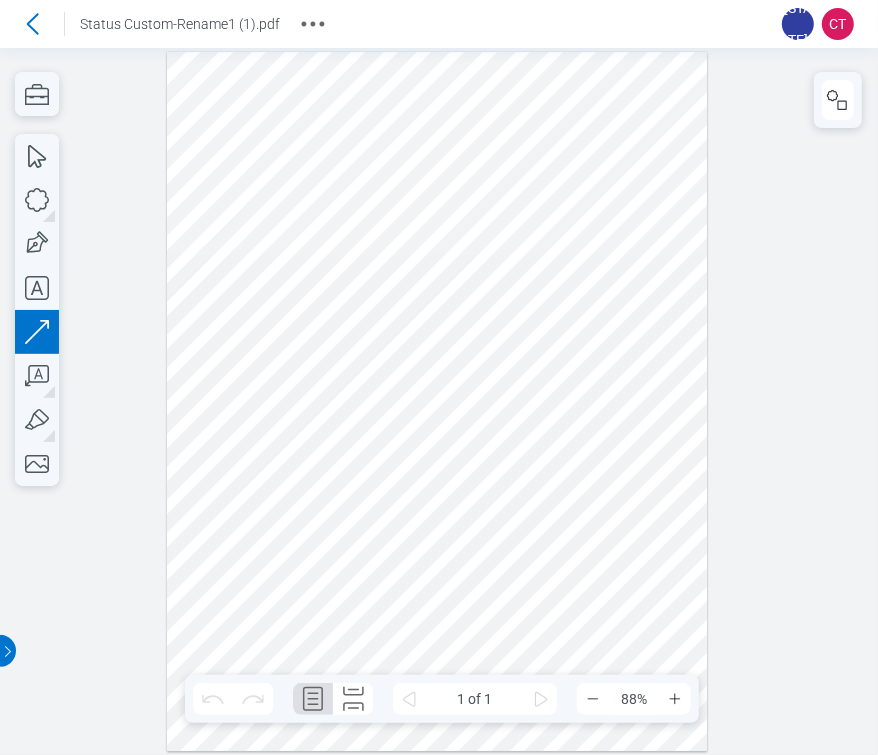 drag, startPoint x: 181, startPoint y: 74, endPoint x: 698, endPoint y: 66, distance: 517.0619 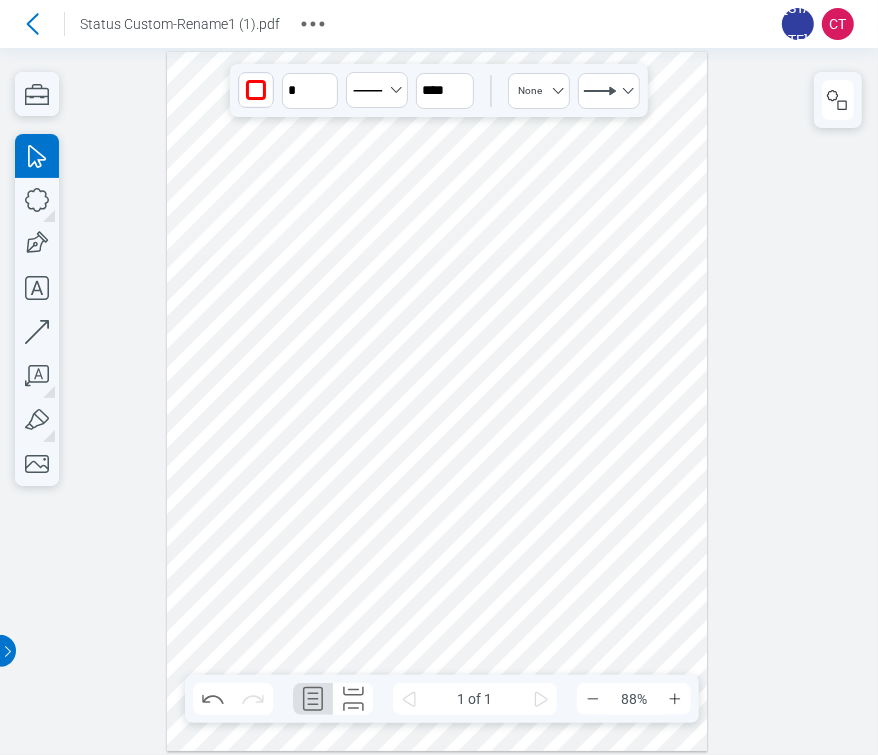 click at bounding box center (439, 400) 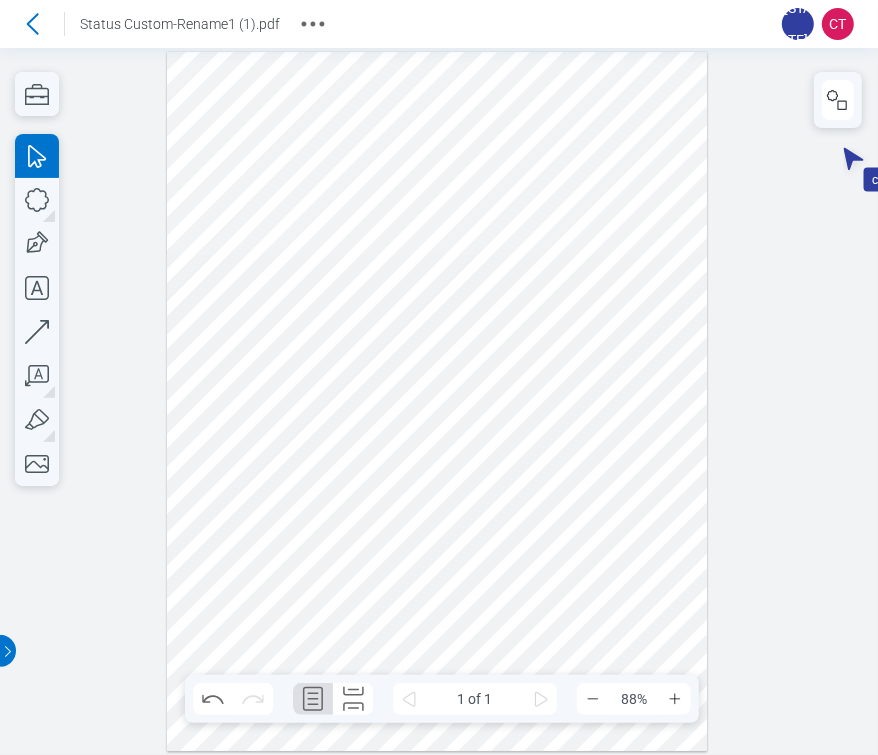 click at bounding box center [437, 401] 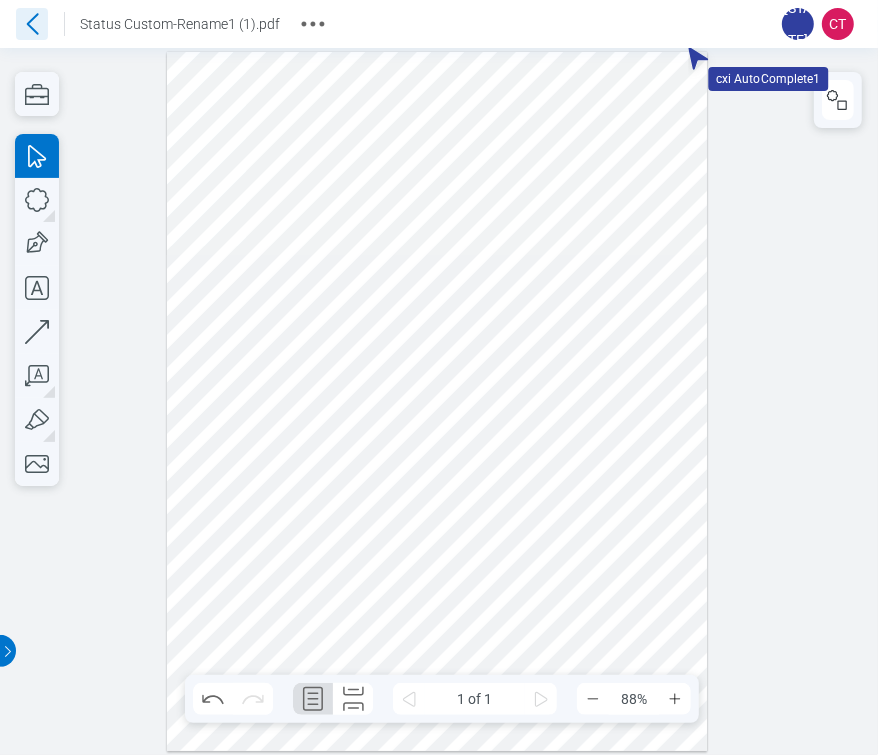 click 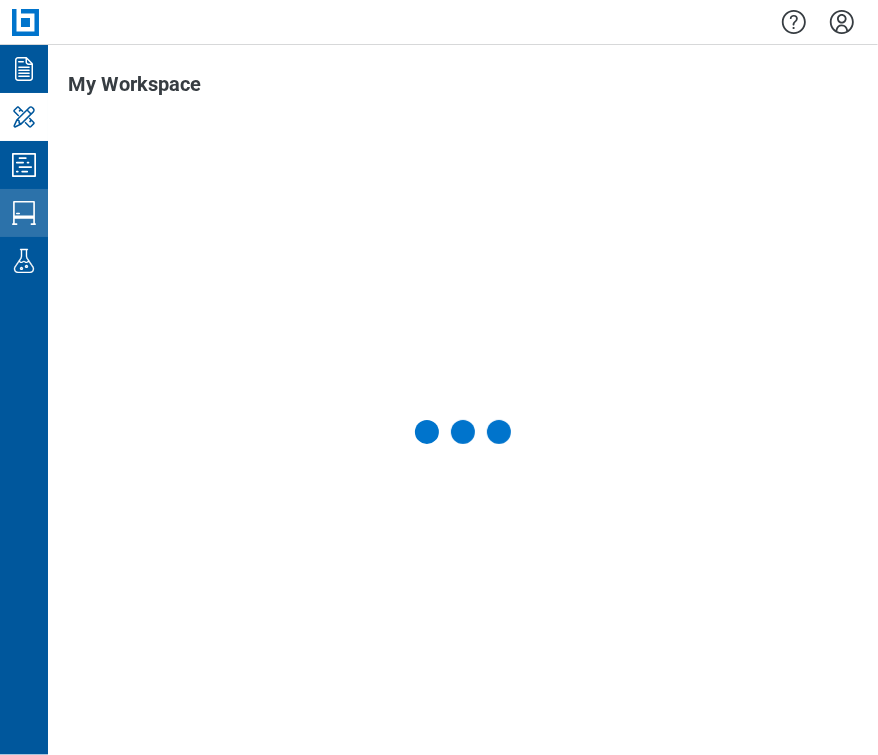 click 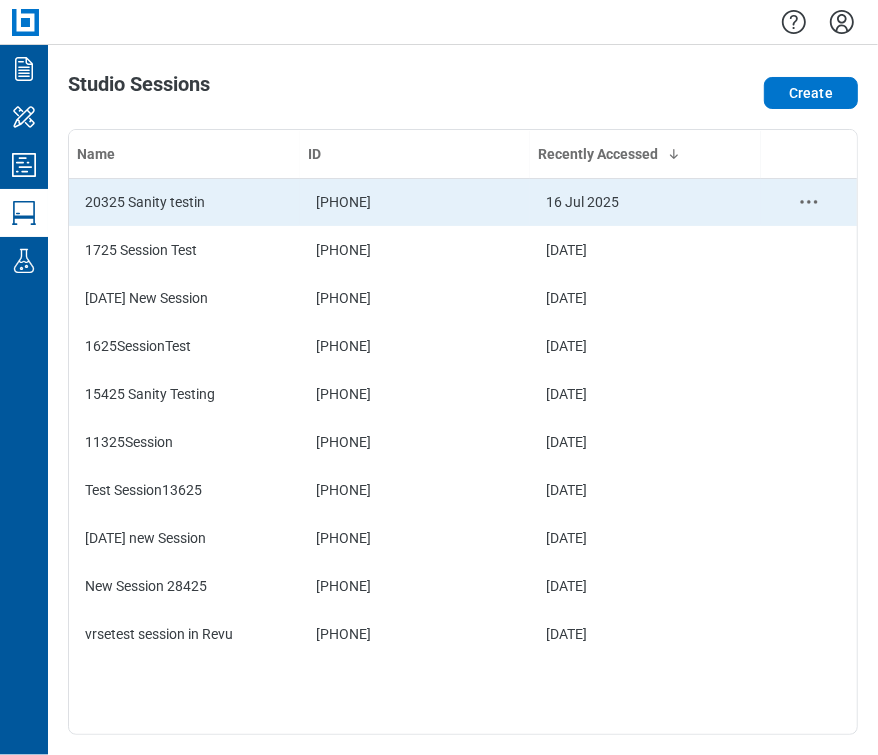 click on "20325 Sanity testin" at bounding box center [184, 202] 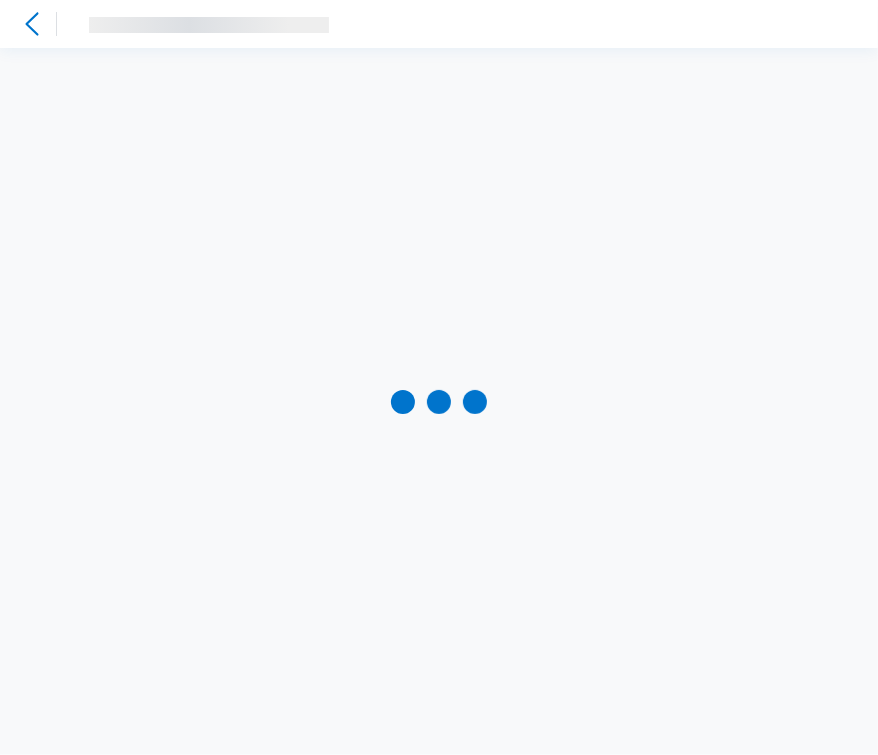 click at bounding box center [439, 401] 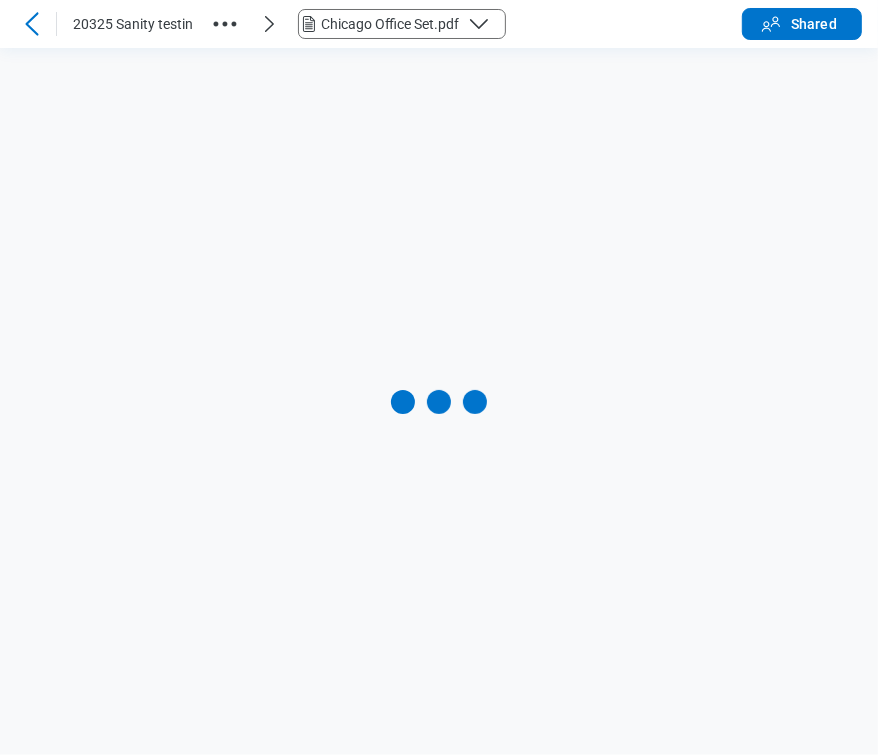 scroll, scrollTop: 0, scrollLeft: 0, axis: both 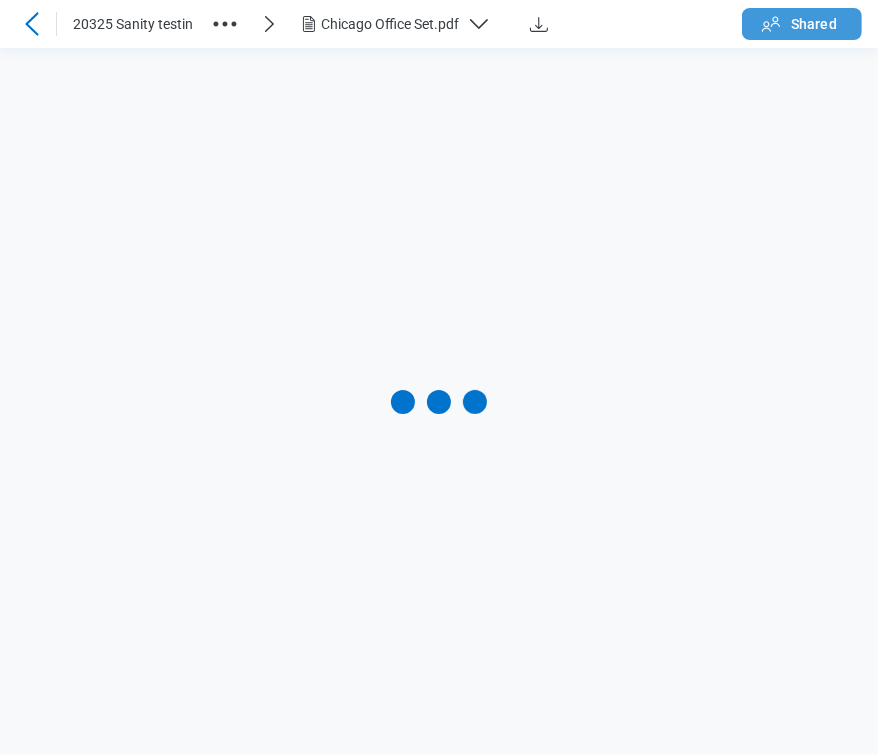 click 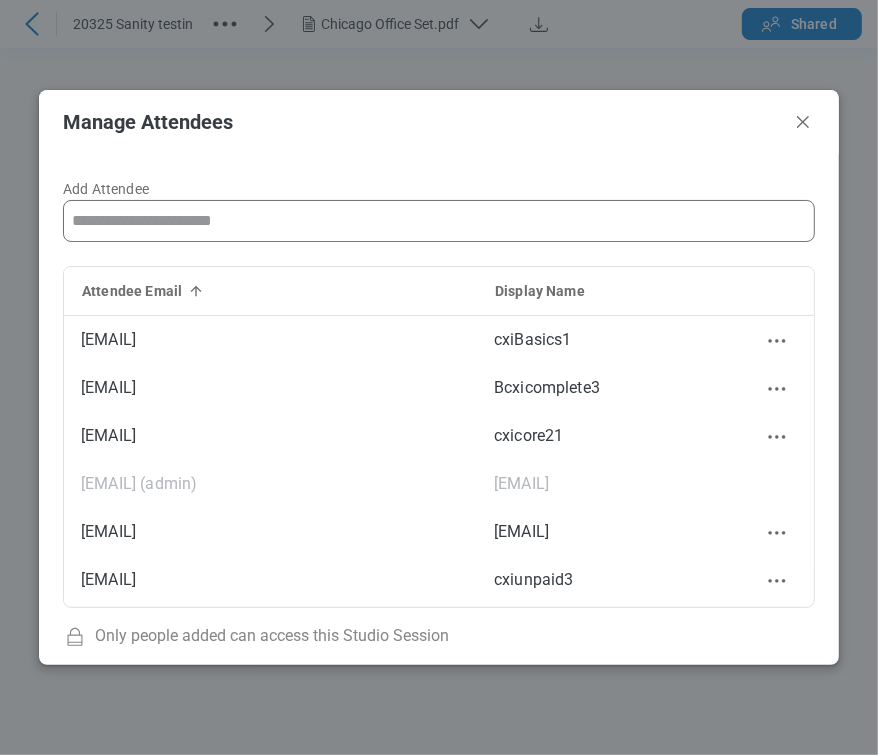 click on "Add Attendee" at bounding box center [439, 221] 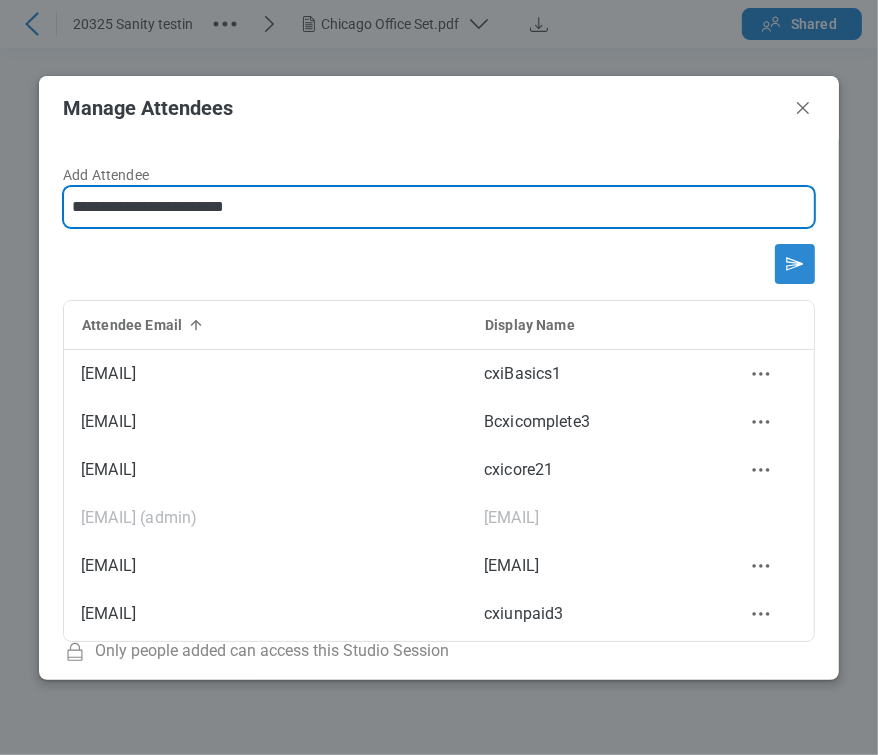 type on "**********" 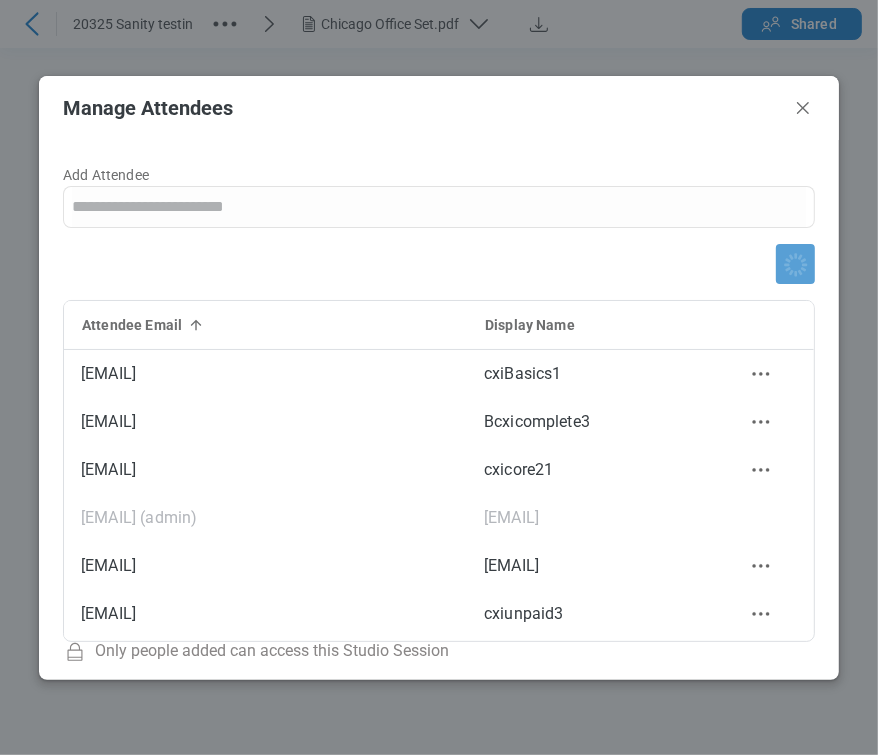 type 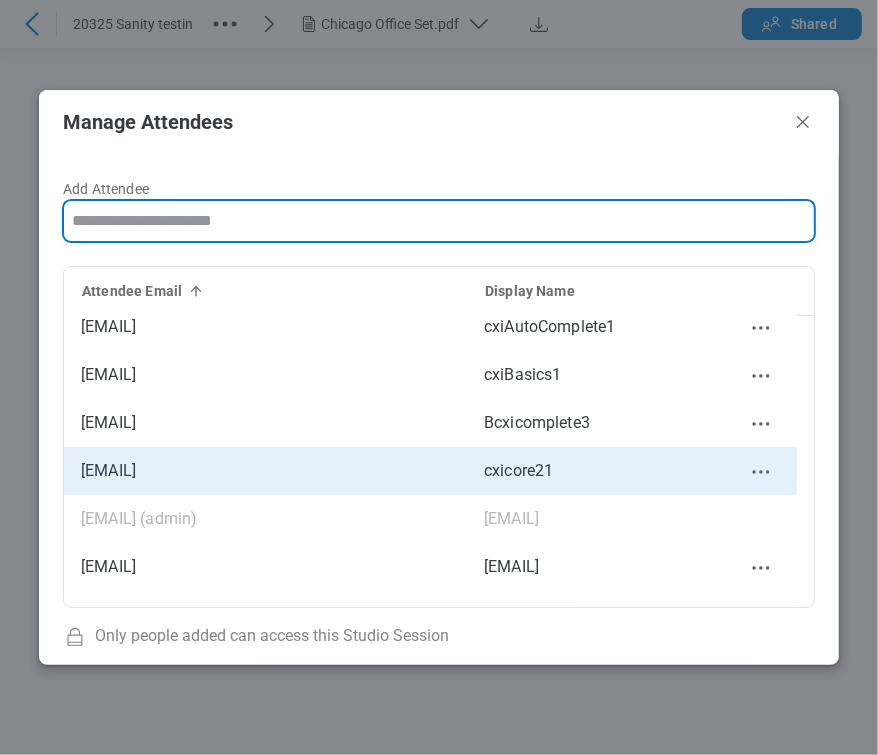 scroll, scrollTop: 0, scrollLeft: 0, axis: both 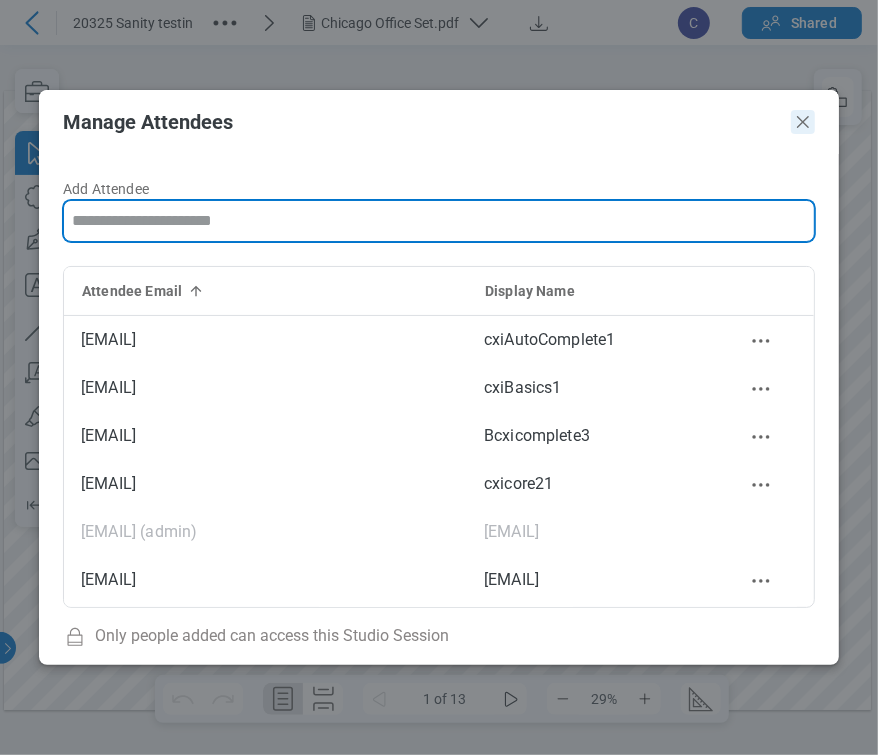 click 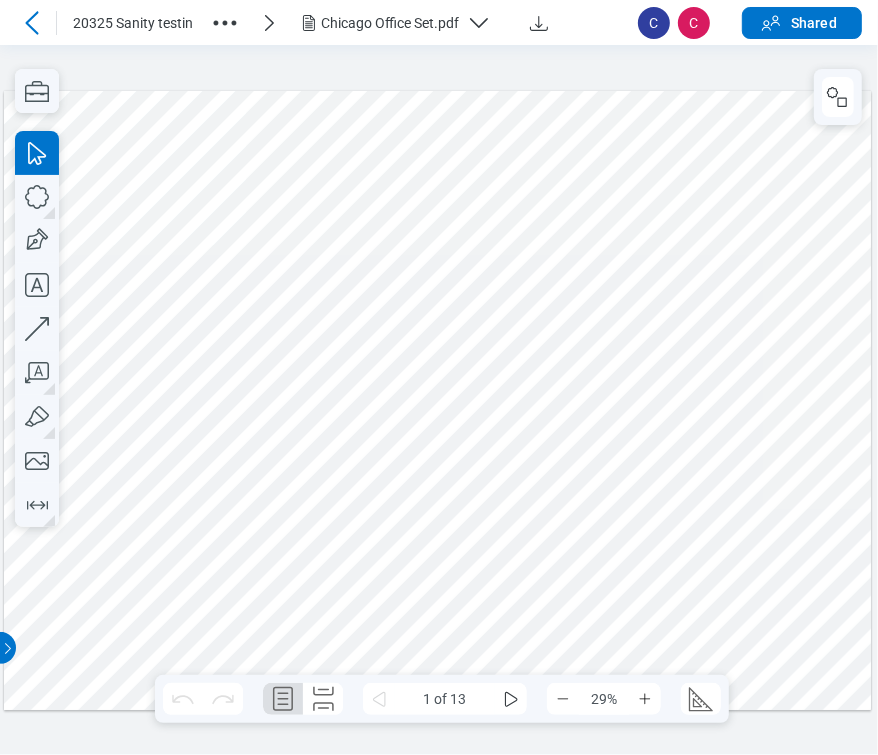click on "Chicago Office Set.pdf" at bounding box center [390, 23] 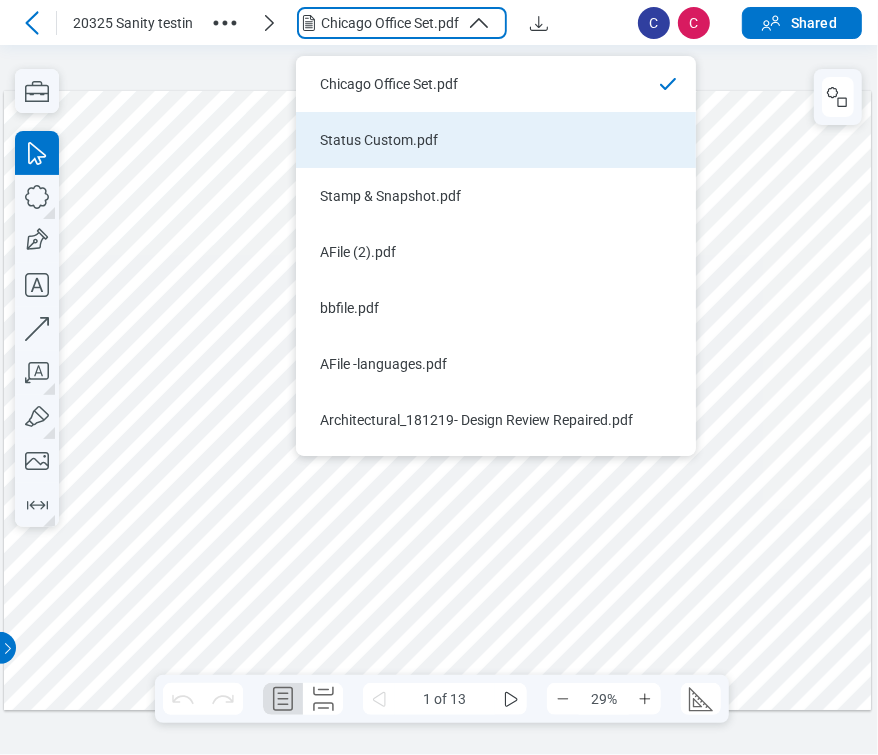 click on "Status Custom.pdf" at bounding box center [496, 140] 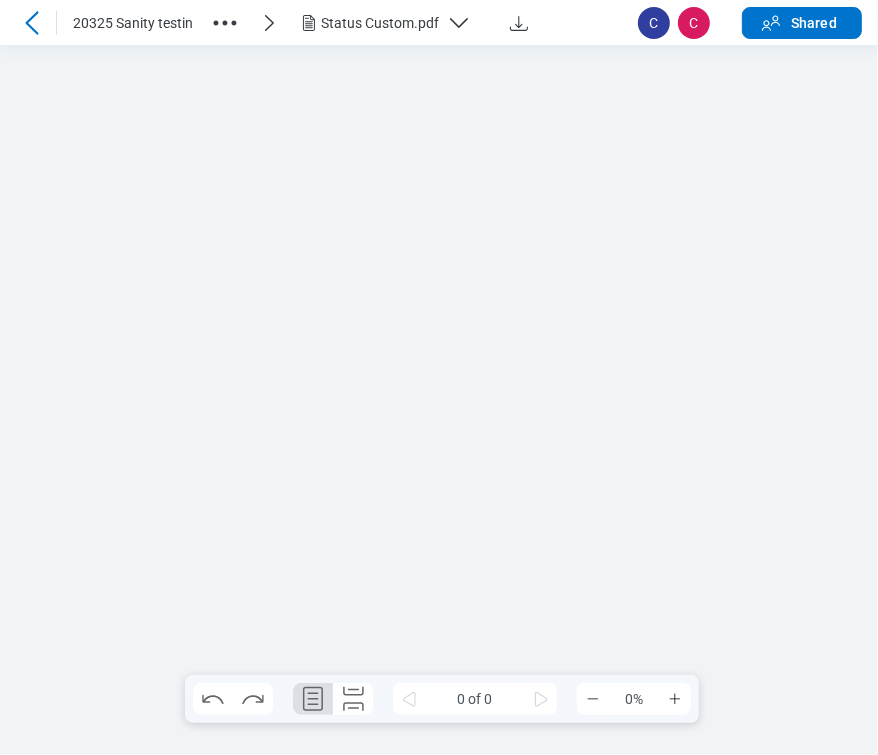 scroll, scrollTop: 0, scrollLeft: 0, axis: both 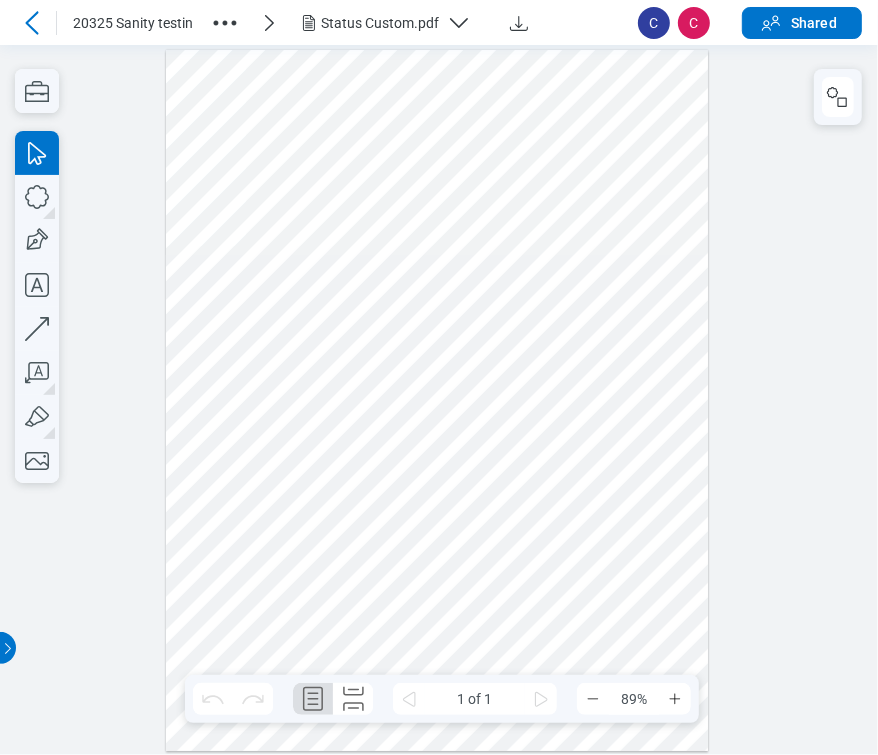 click on "Status Custom.pdf" at bounding box center [392, 23] 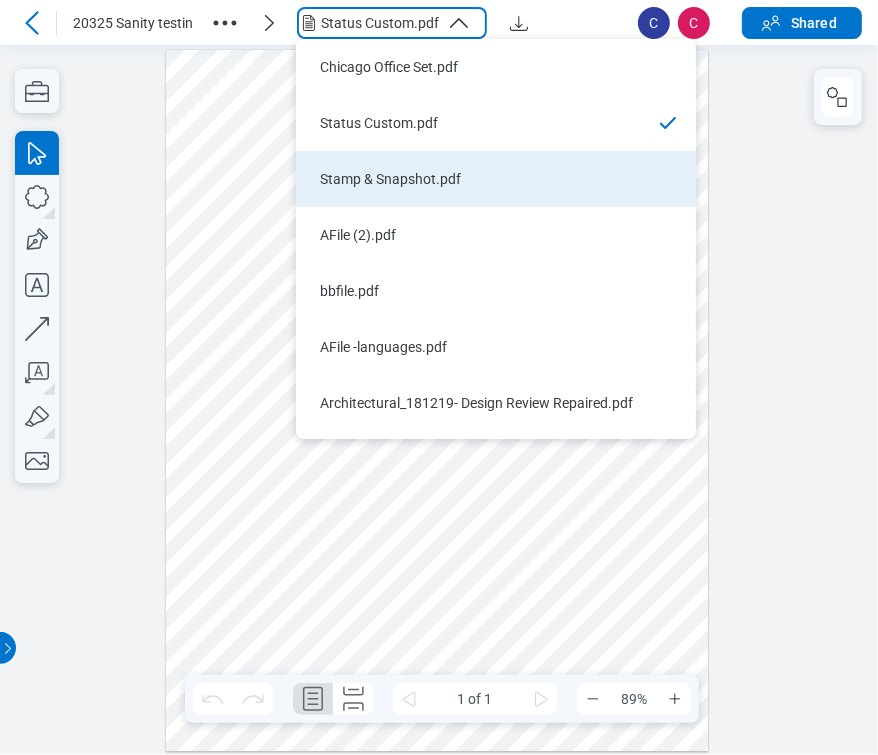 click on "Stamp & Snapshot.pdf" at bounding box center [496, 179] 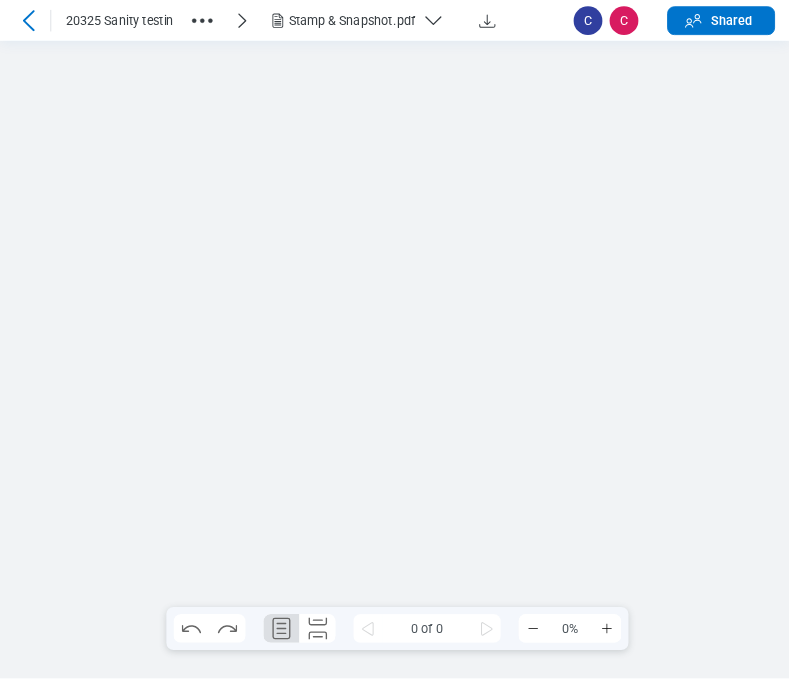 scroll, scrollTop: 0, scrollLeft: 0, axis: both 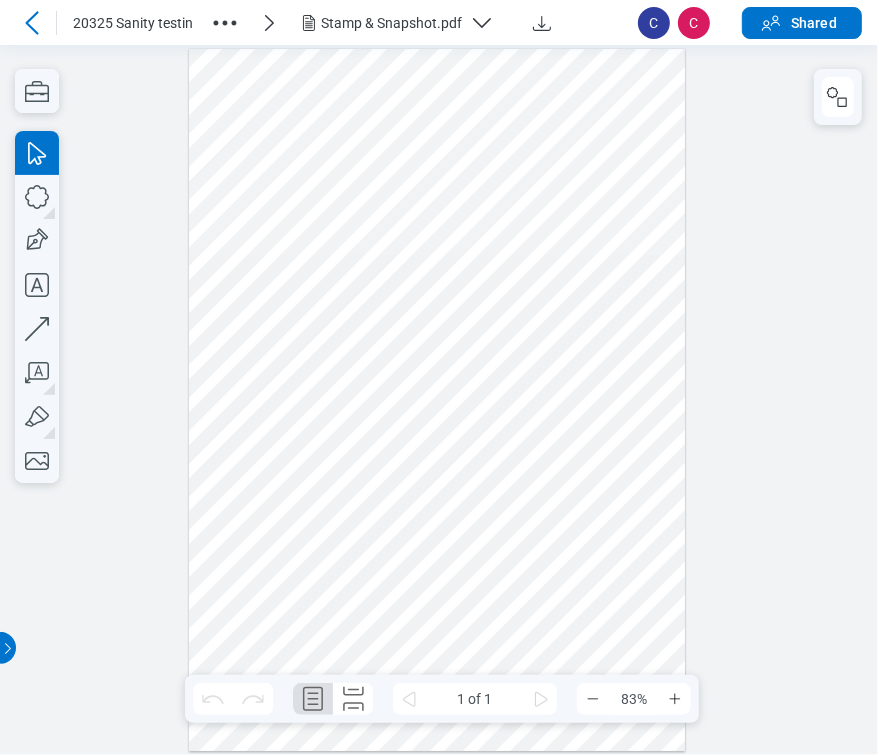 click at bounding box center [437, 400] 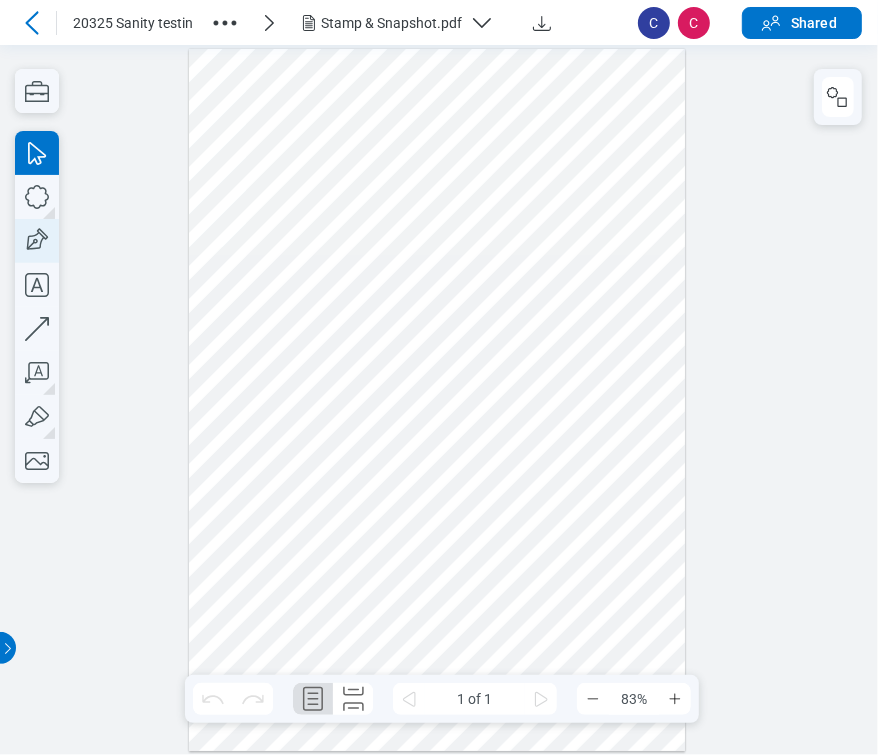 click 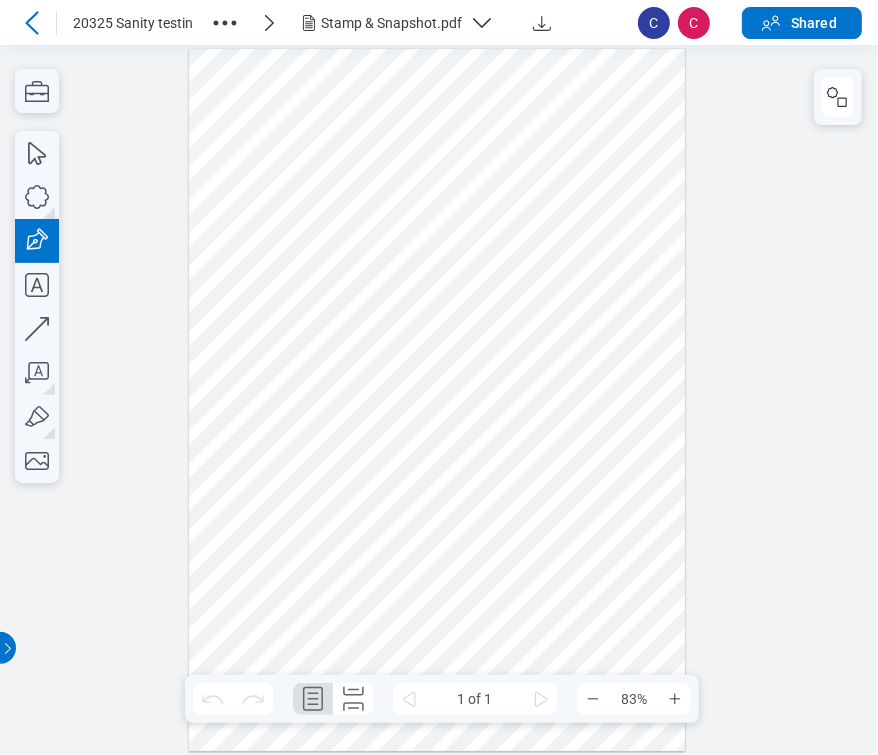 drag, startPoint x: 555, startPoint y: 194, endPoint x: 616, endPoint y: 324, distance: 143.60014 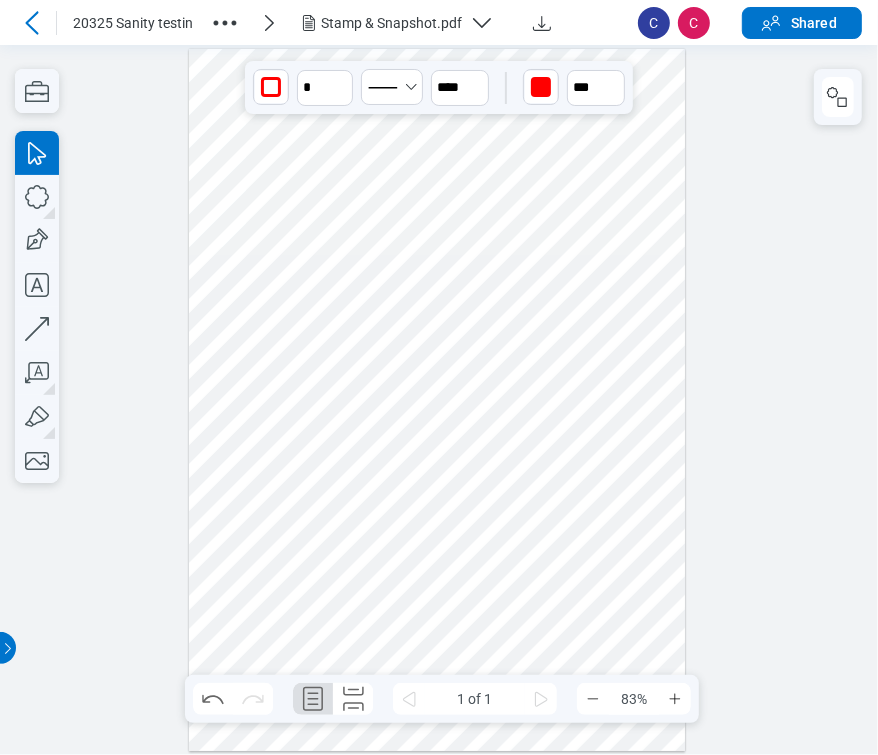 click at bounding box center (437, 400) 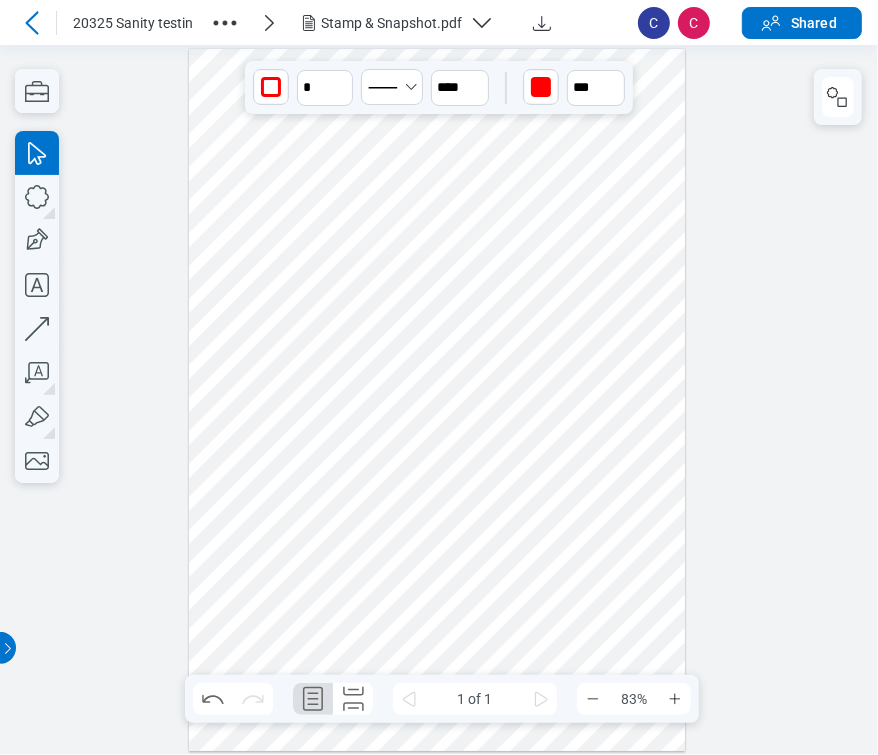 click at bounding box center [437, 400] 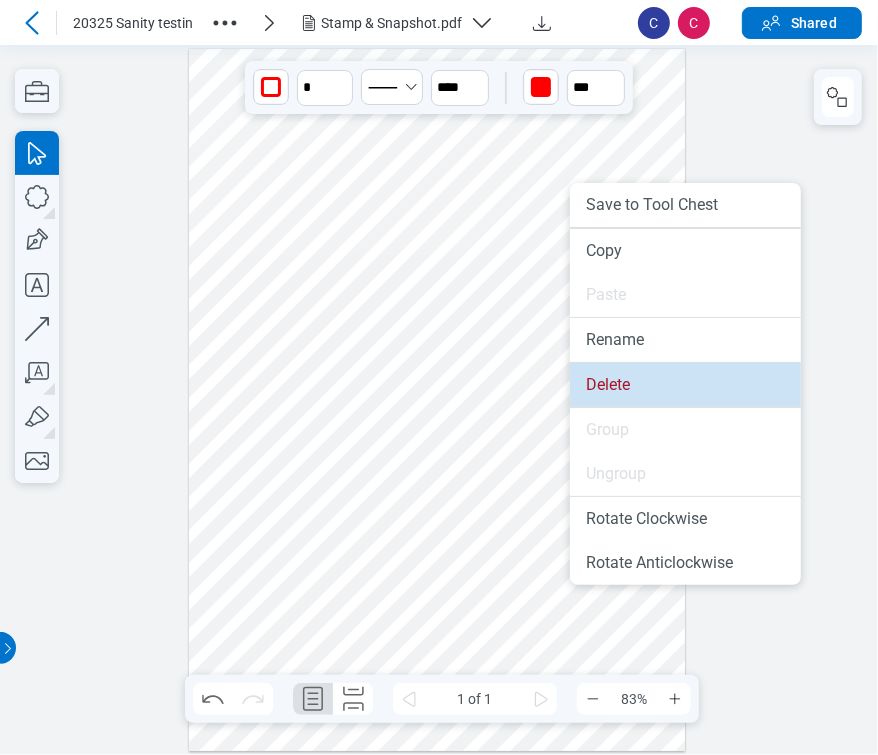 click on "Delete" at bounding box center (685, 385) 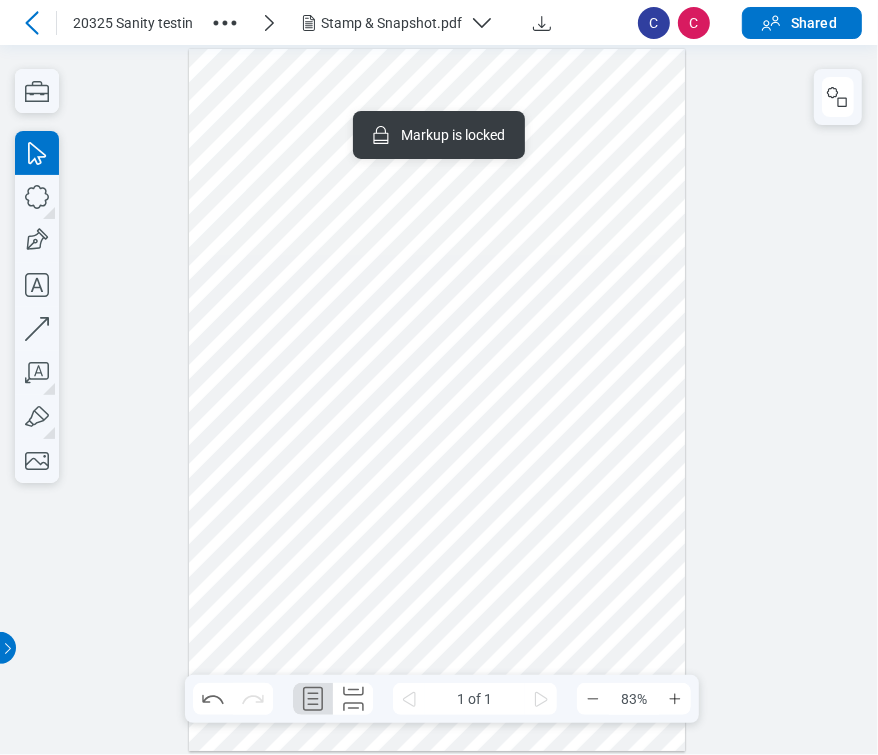 click at bounding box center [437, 400] 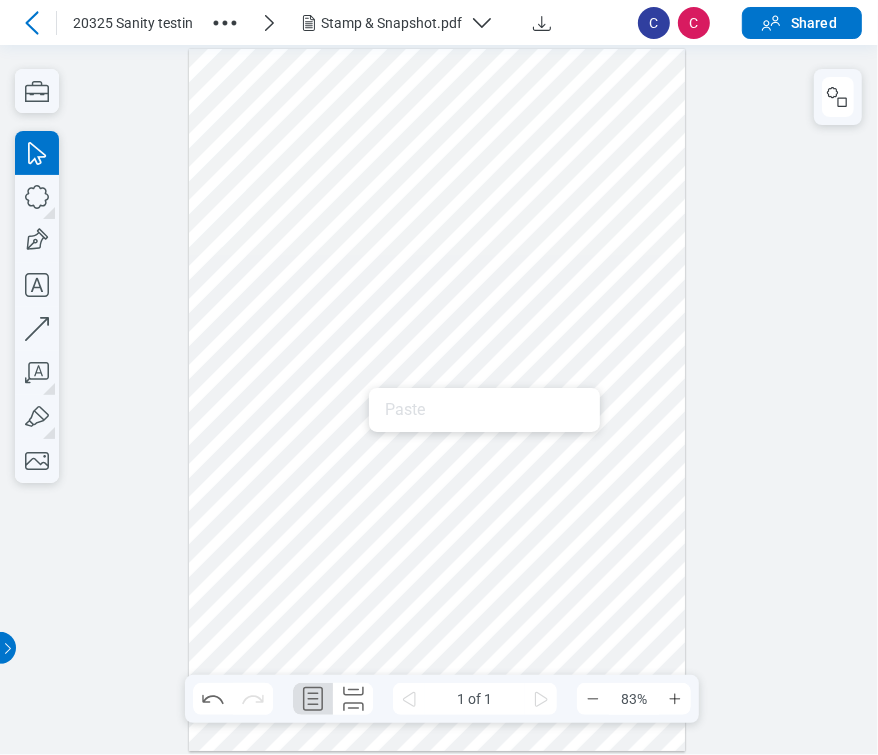 click at bounding box center (437, 400) 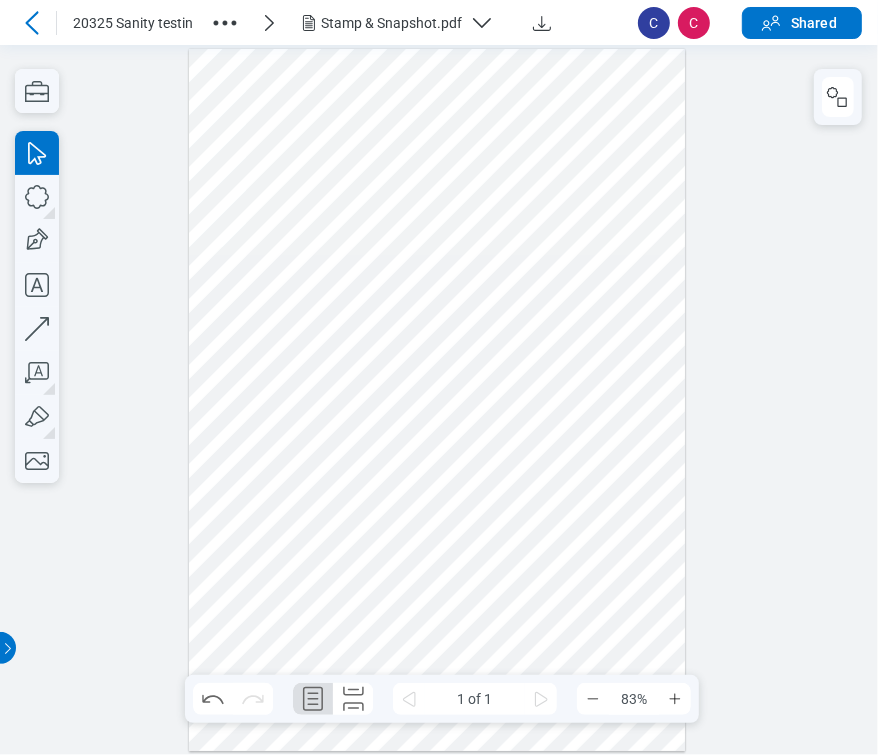 click at bounding box center [437, 400] 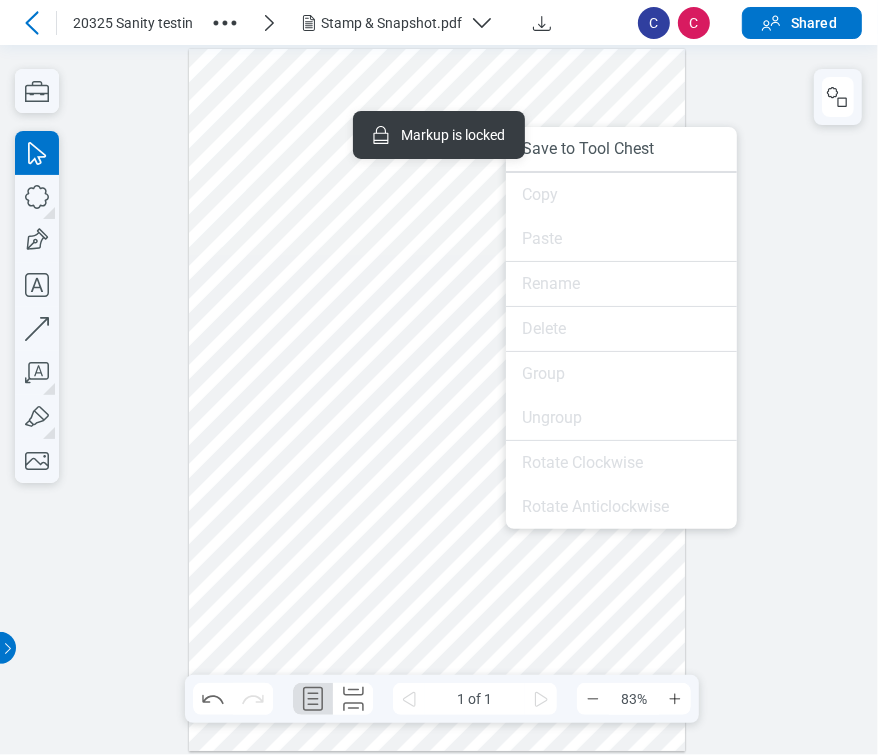 click at bounding box center [437, 400] 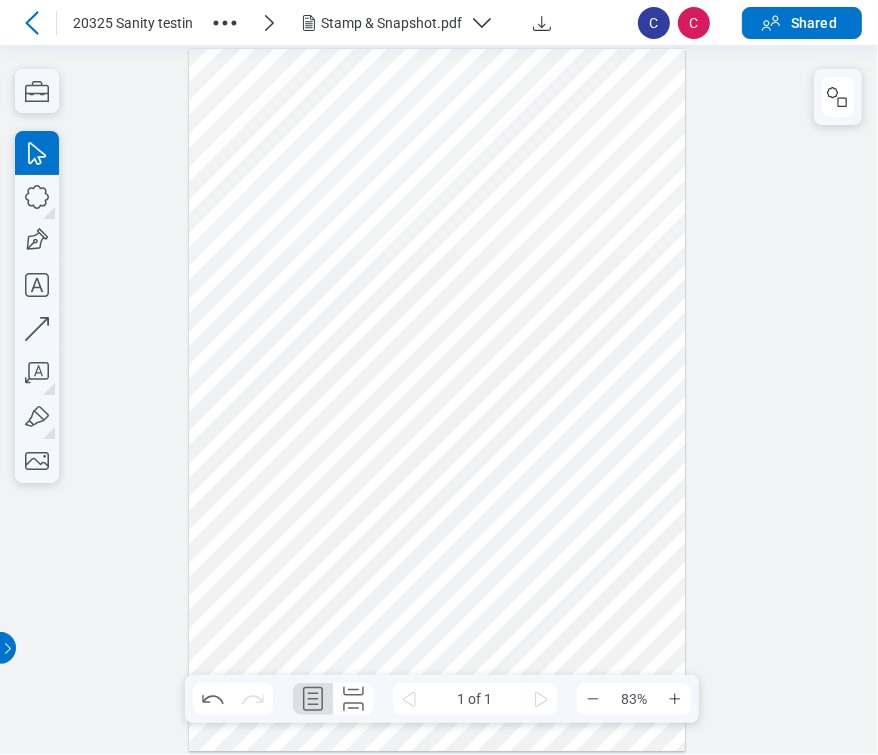 click at bounding box center (437, 400) 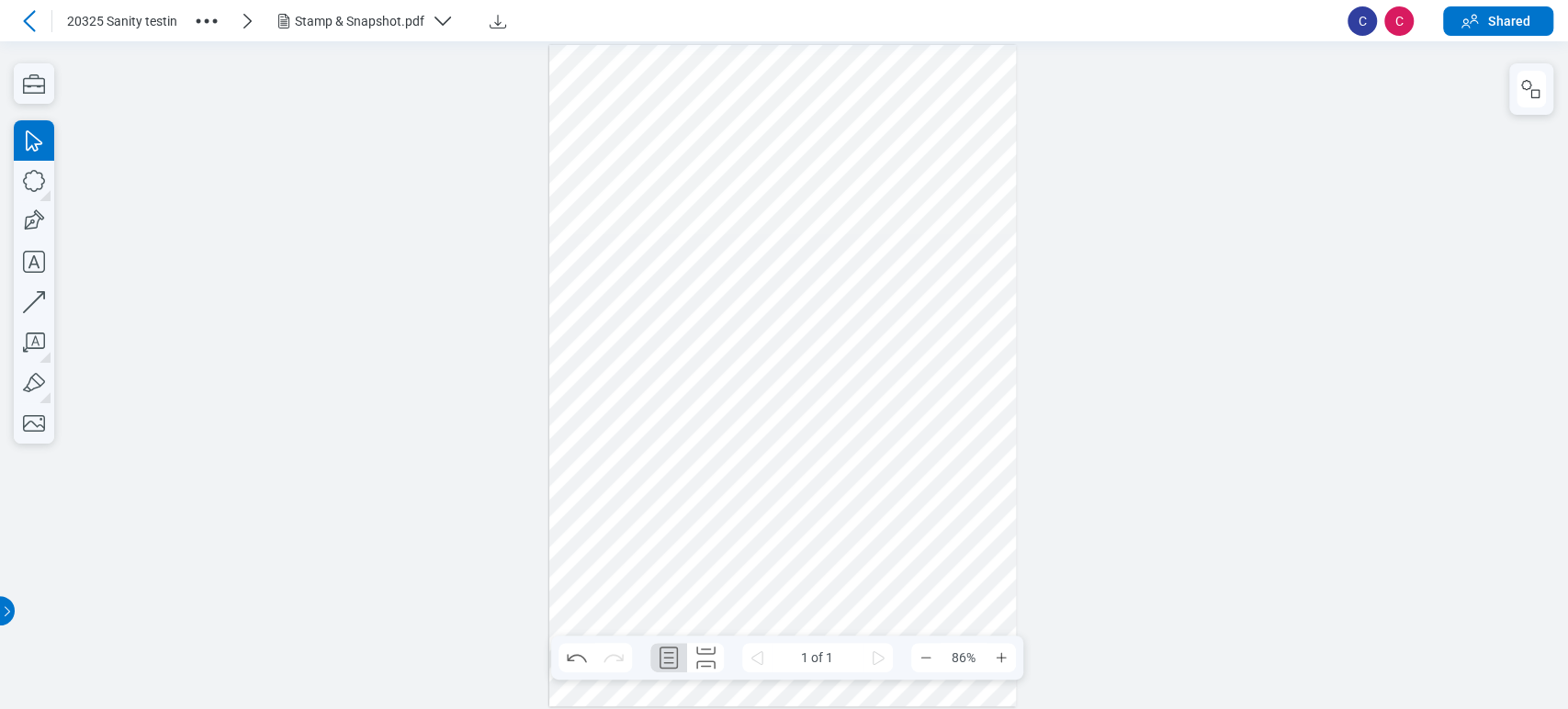 click 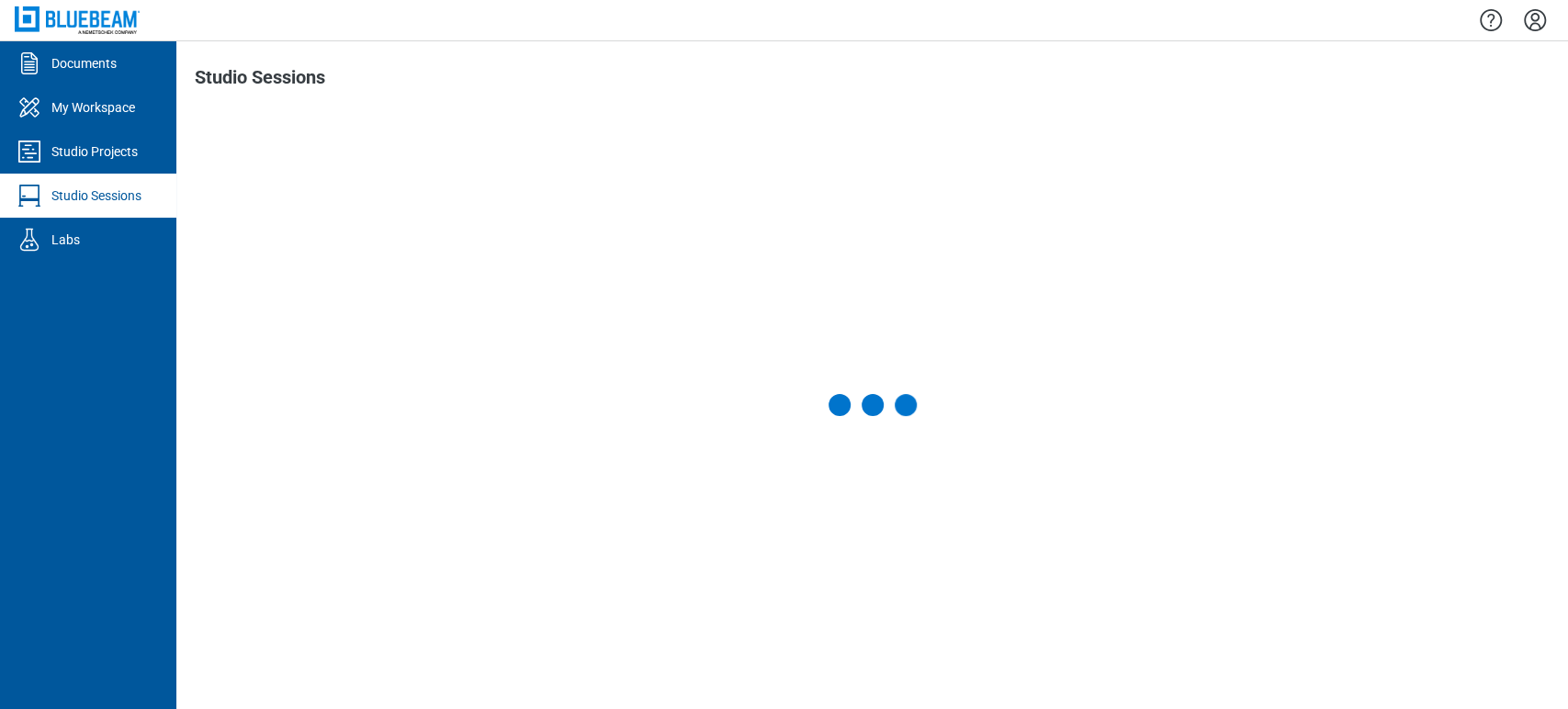 click 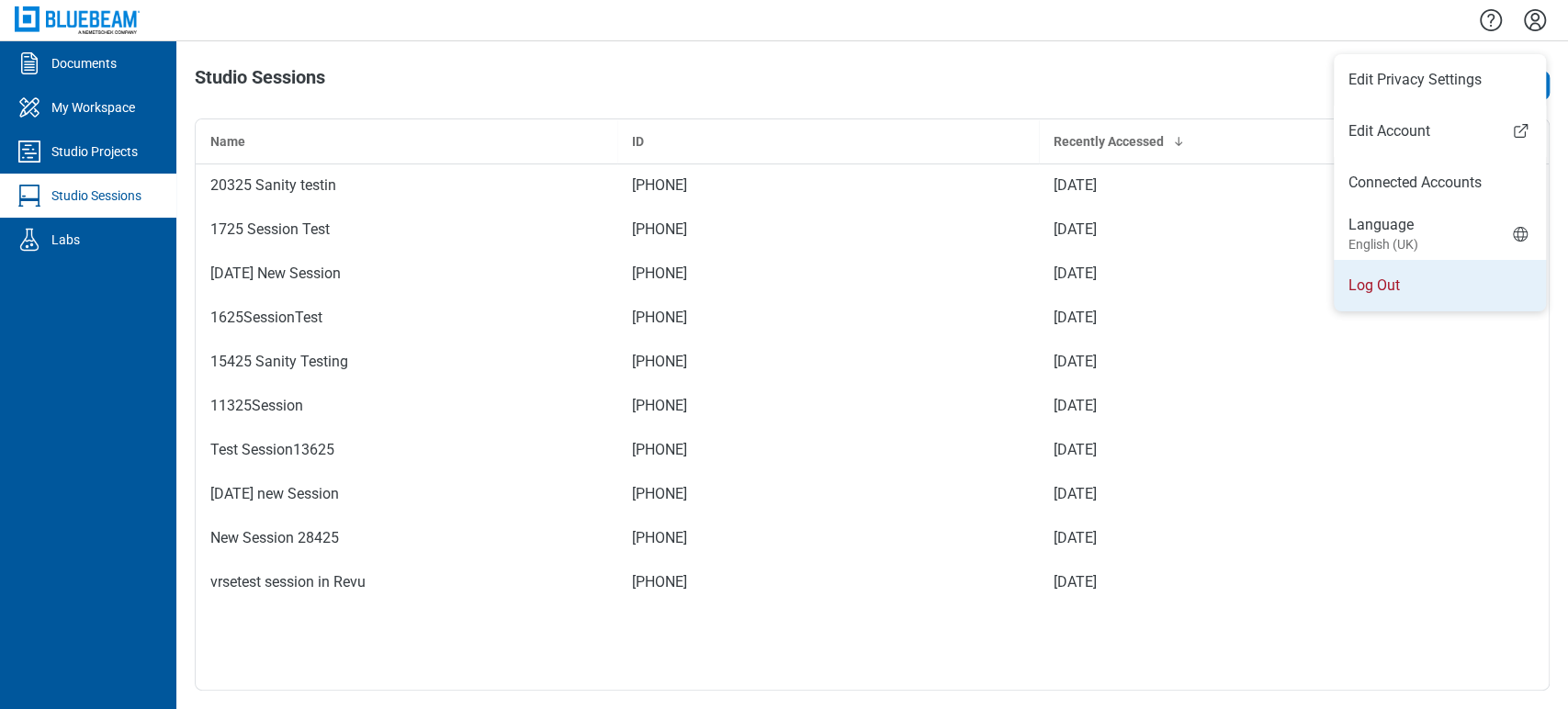 click on "Log Out" at bounding box center (1439, 286) 